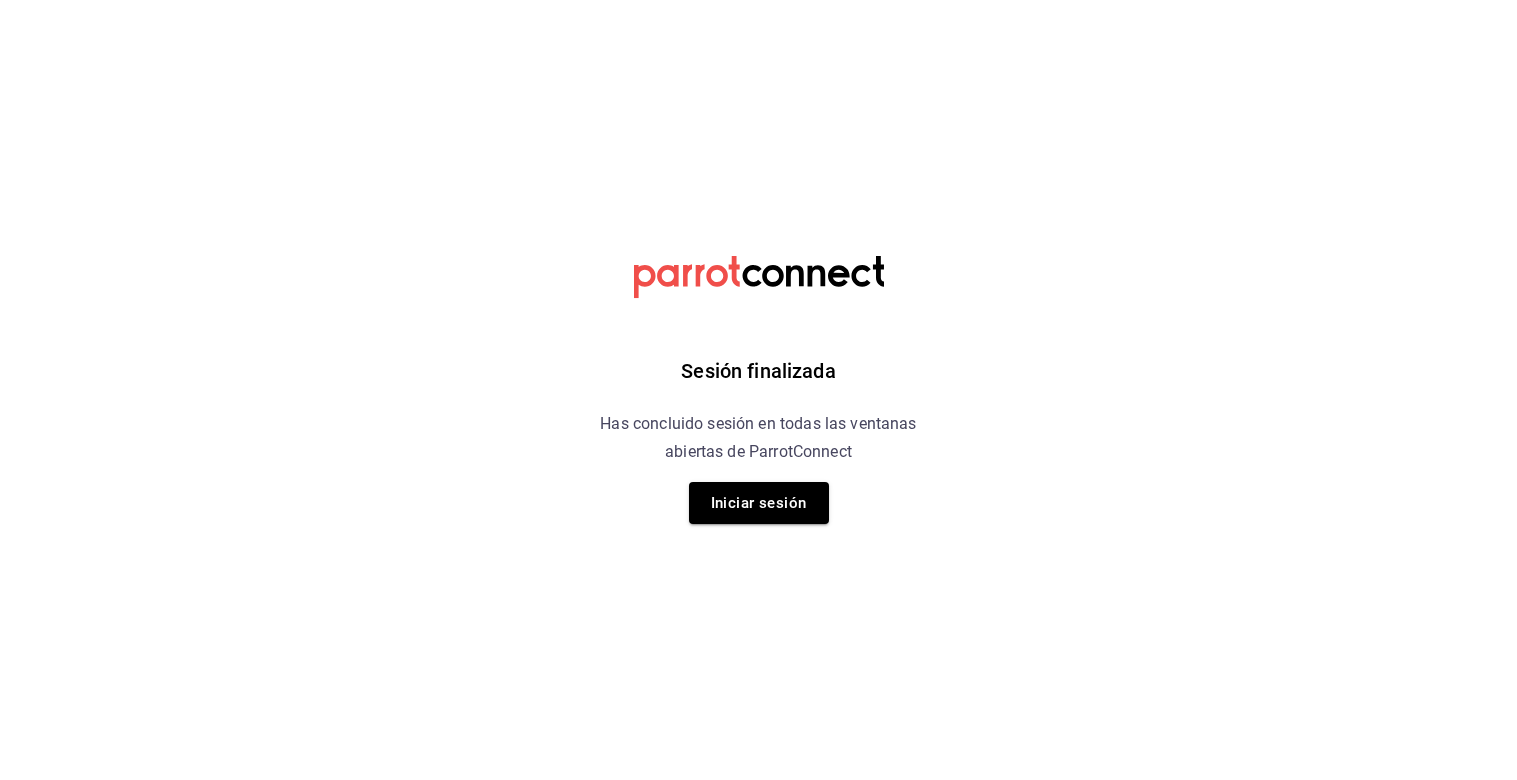 scroll, scrollTop: 0, scrollLeft: 0, axis: both 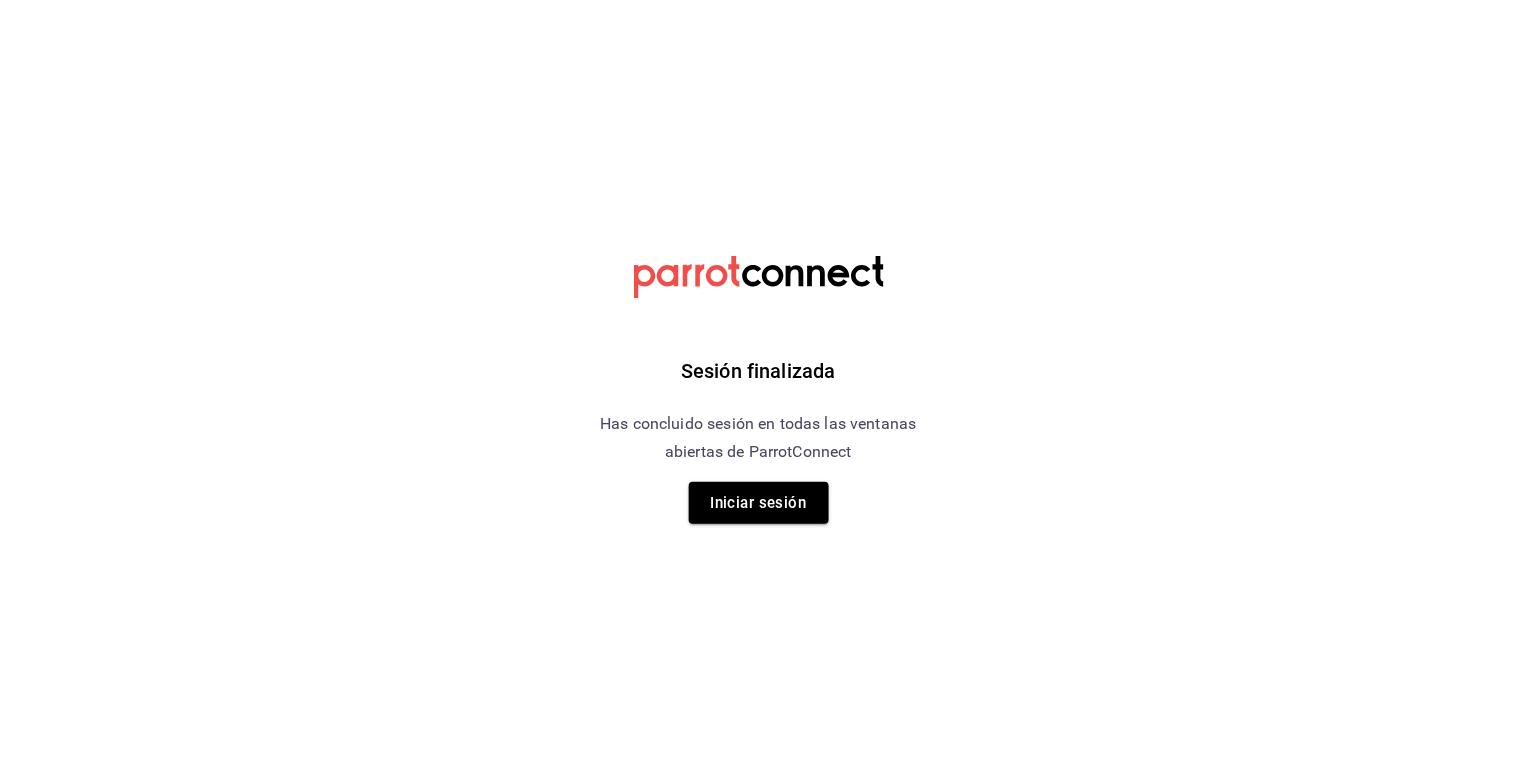 drag, startPoint x: 713, startPoint y: 496, endPoint x: 968, endPoint y: 566, distance: 264.43335 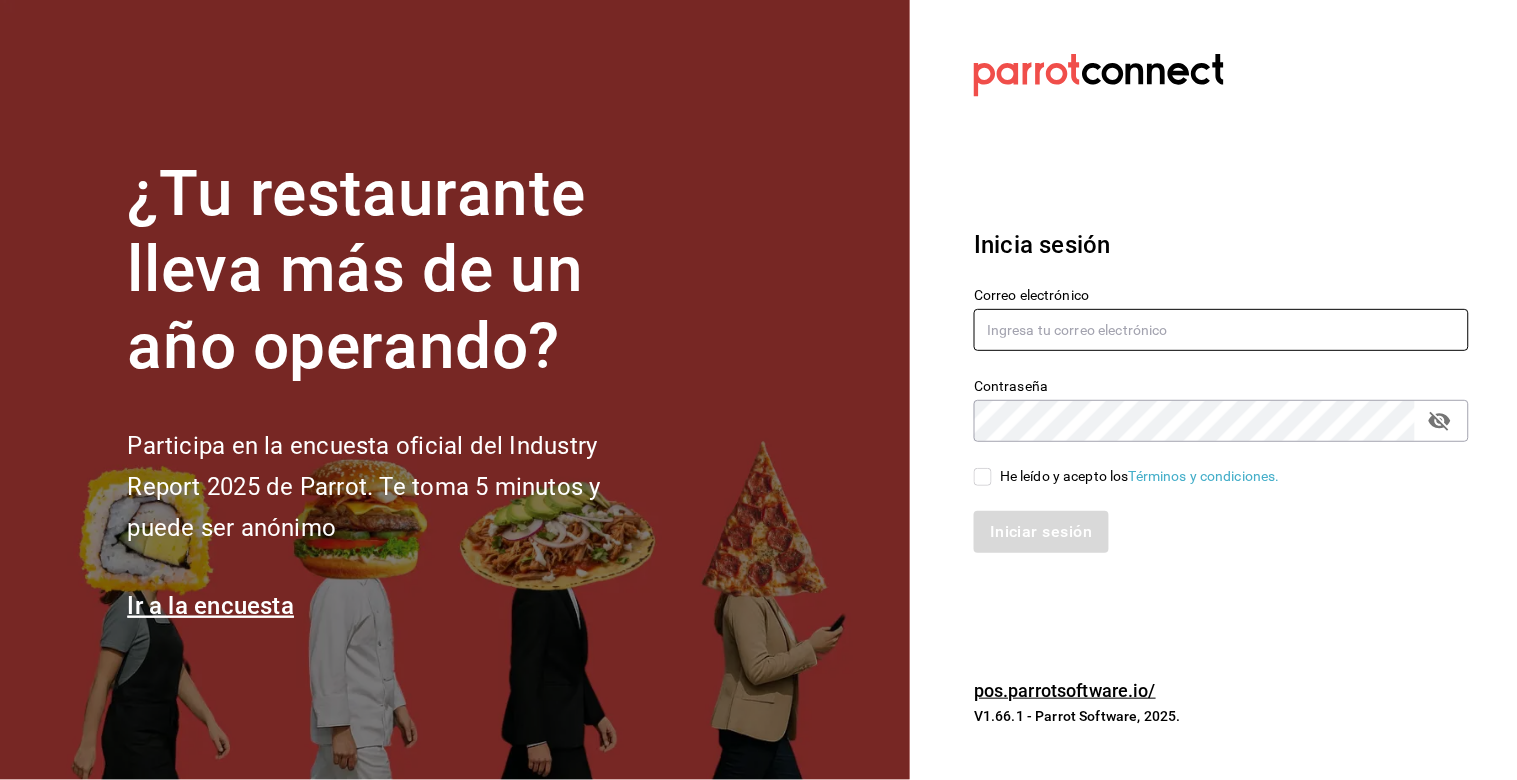 type on "[EMAIL]" 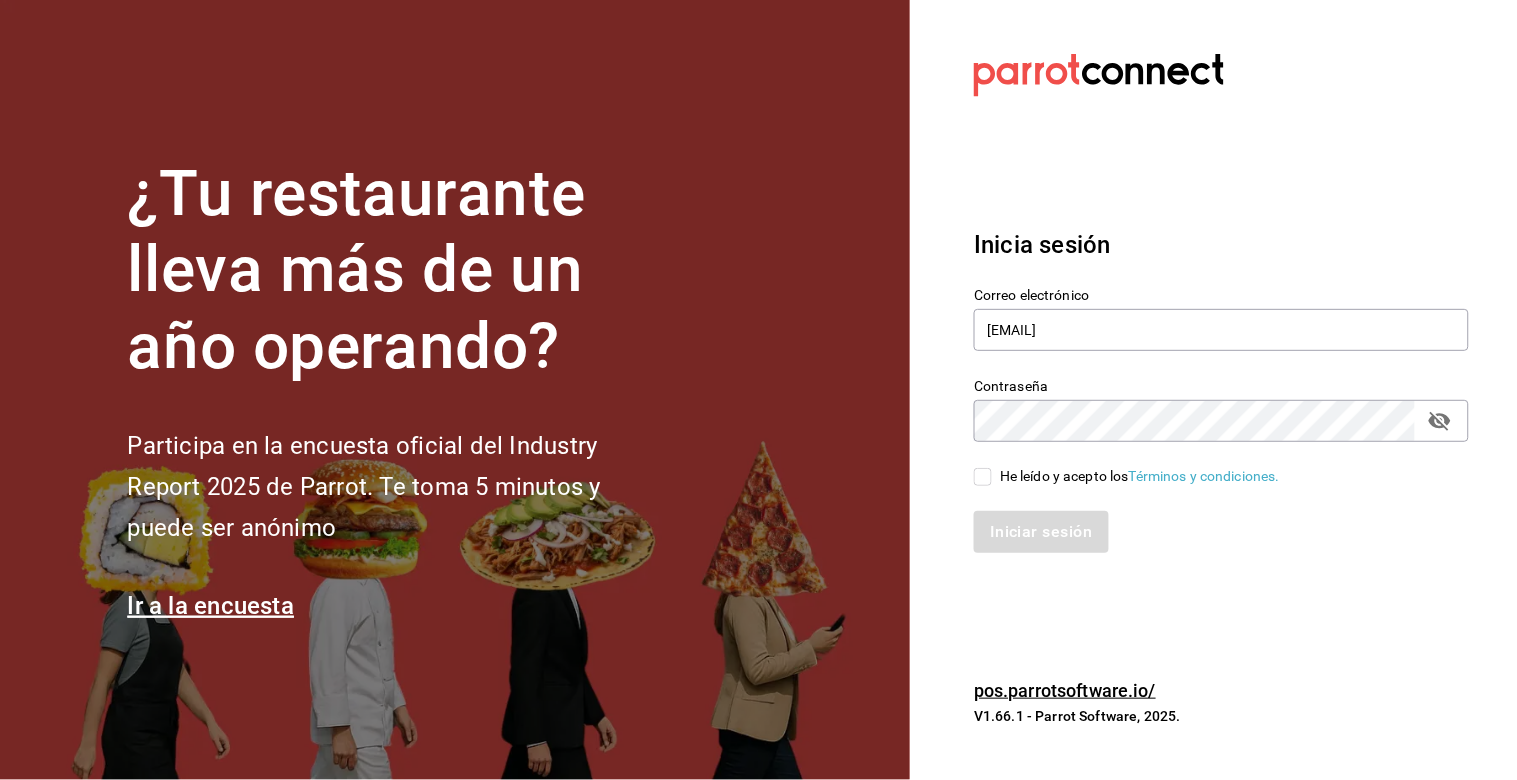 click on "He leído y acepto los  Términos y condiciones." at bounding box center (983, 477) 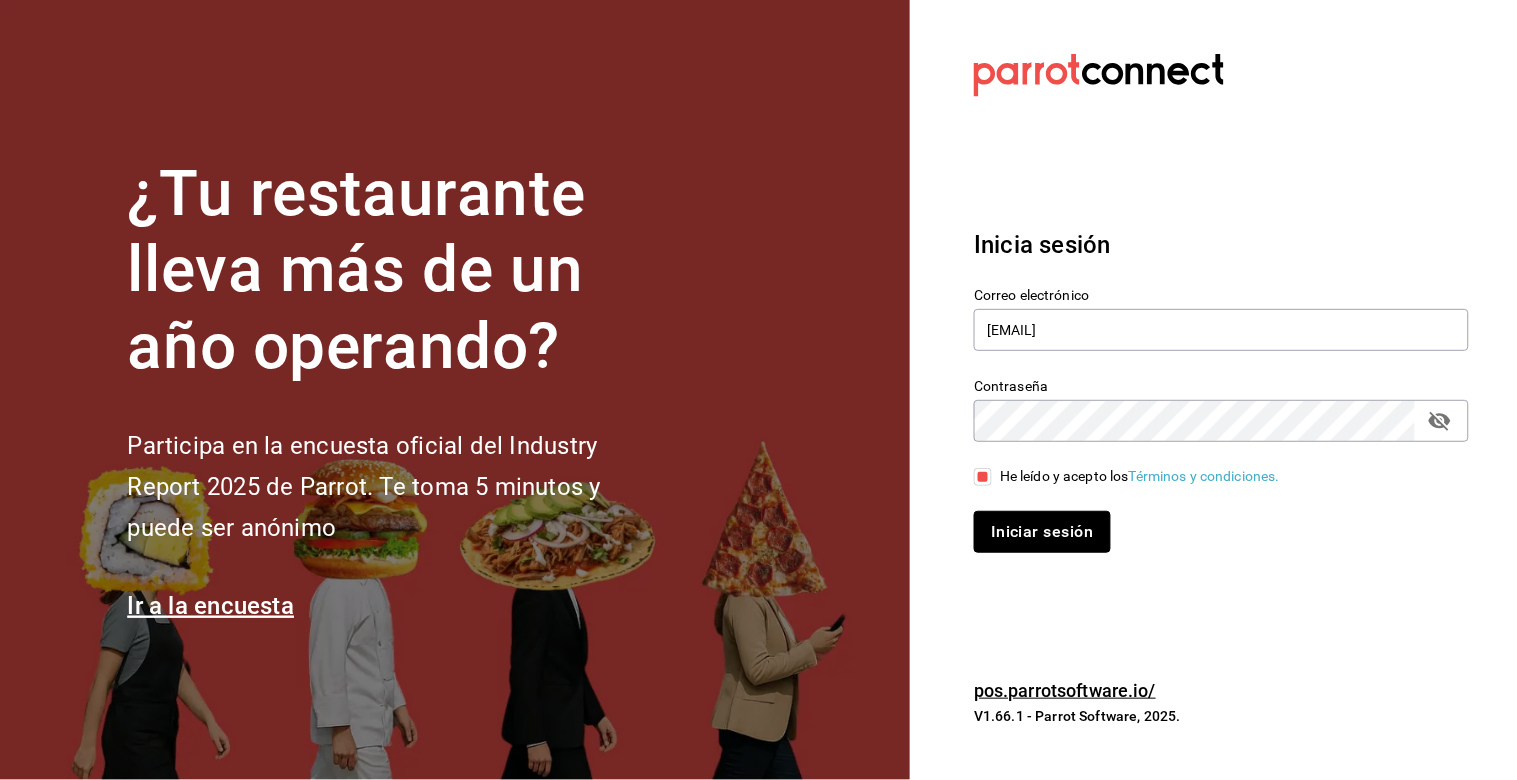 drag, startPoint x: 1010, startPoint y: 525, endPoint x: 1050, endPoint y: 568, distance: 58.728188 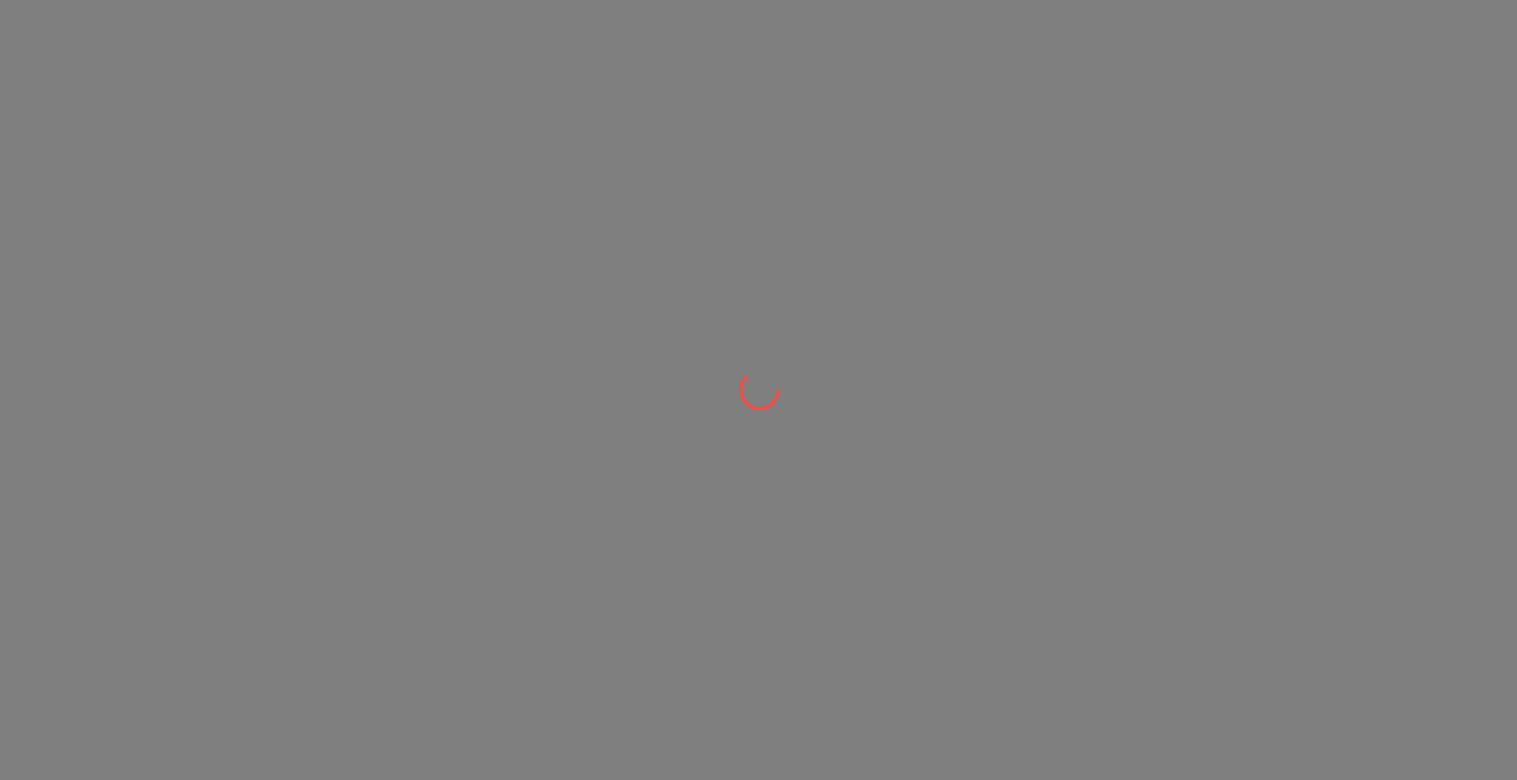 scroll, scrollTop: 0, scrollLeft: 0, axis: both 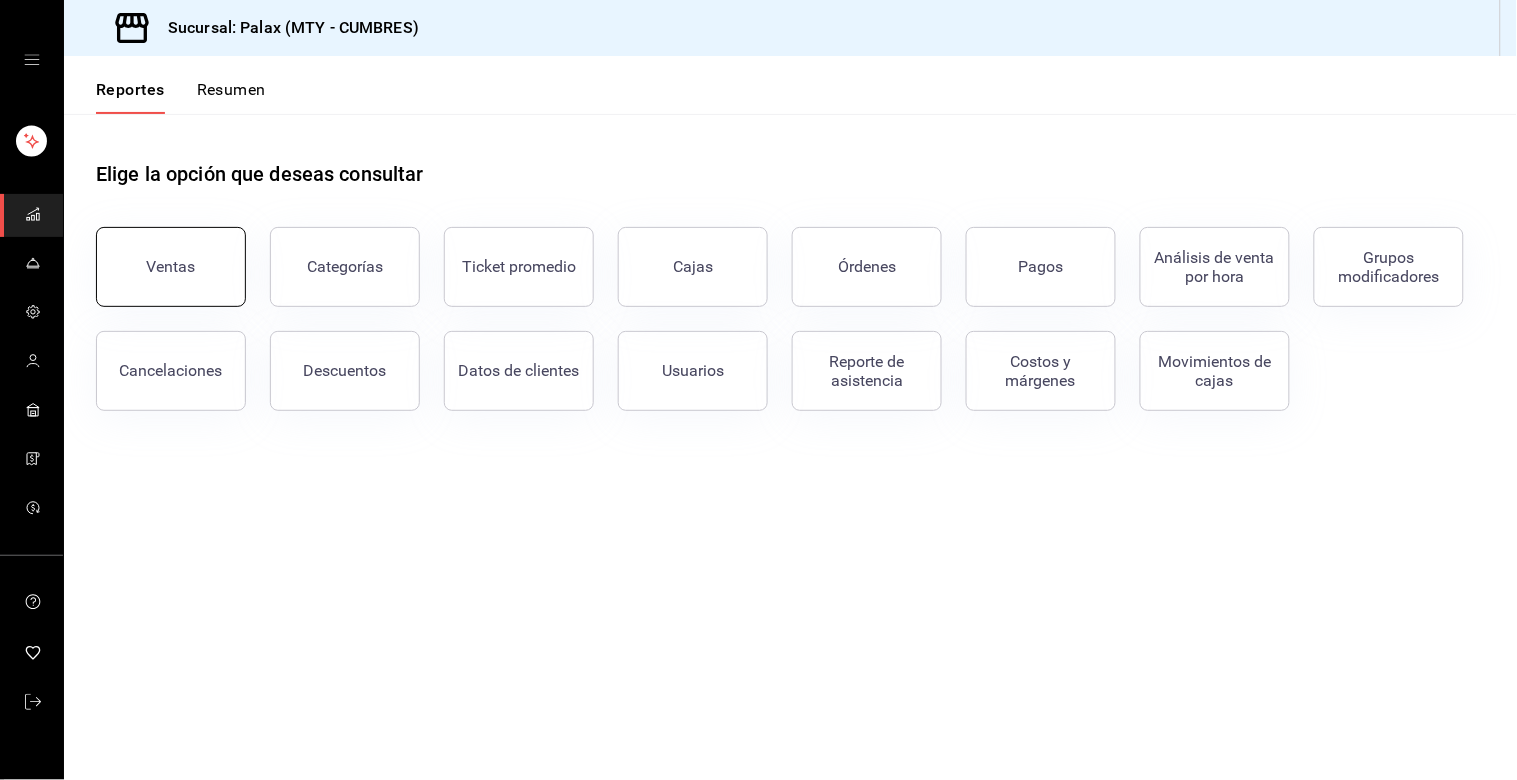 click on "Ventas" at bounding box center [171, 267] 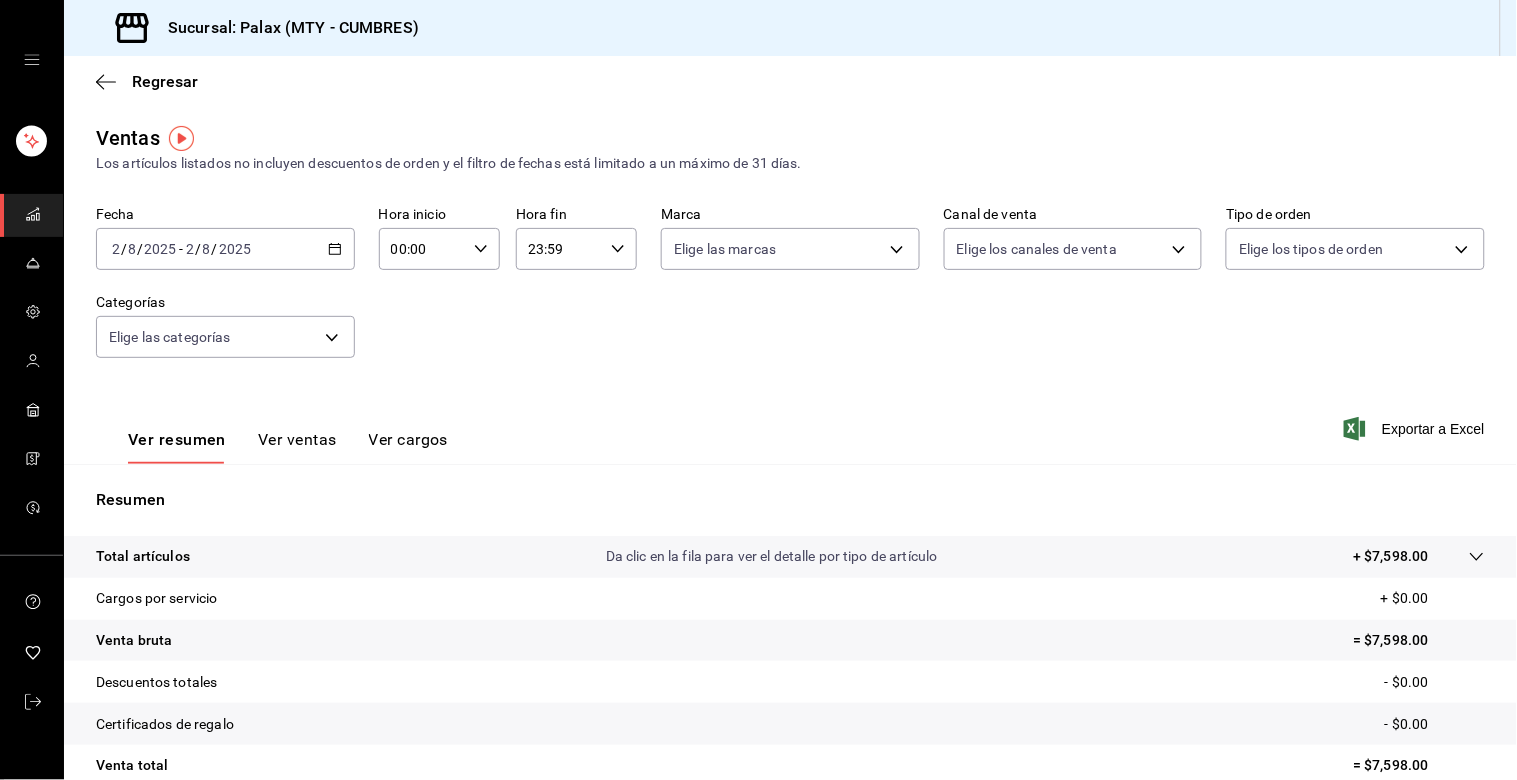 click 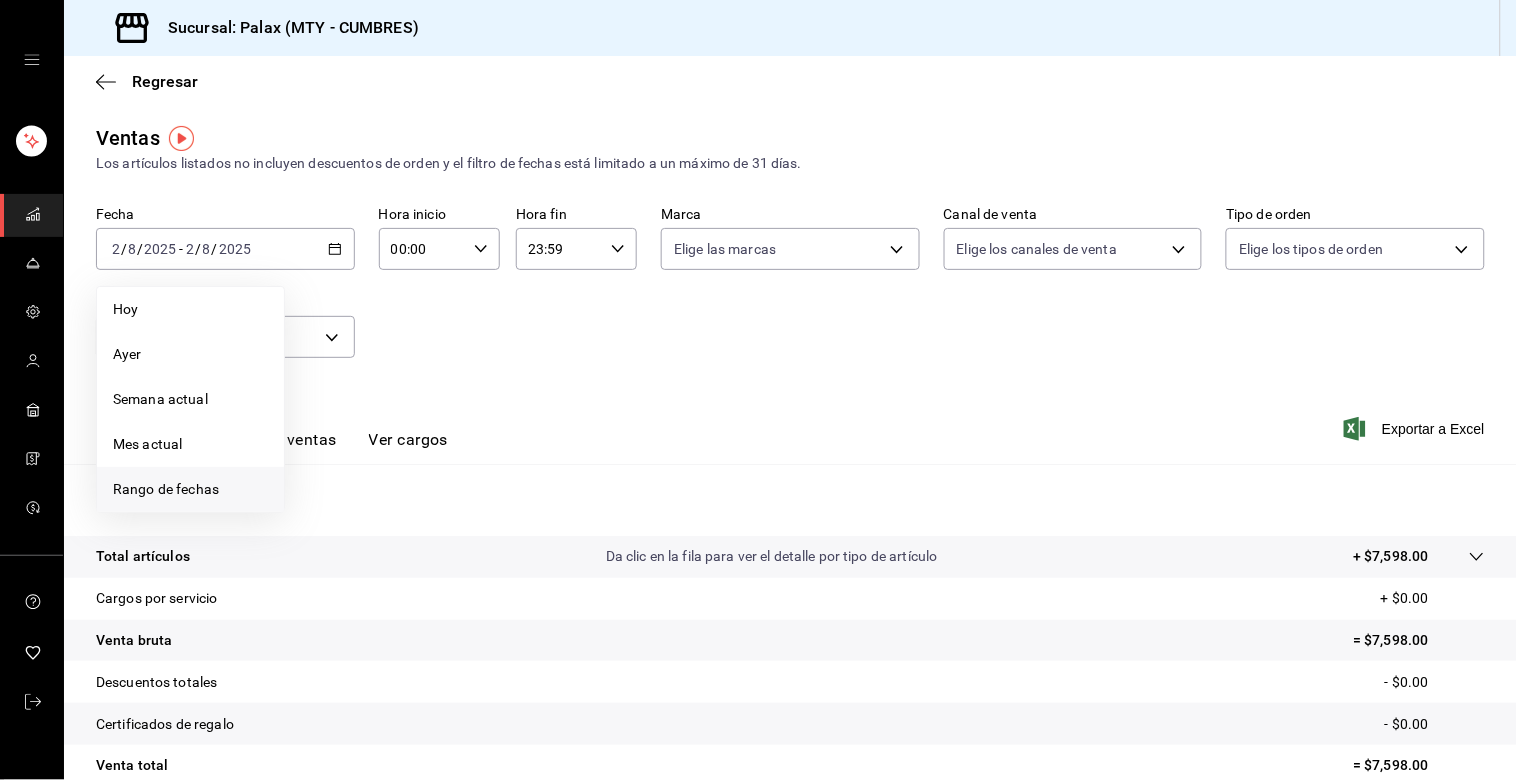 click on "Rango de fechas" at bounding box center (190, 489) 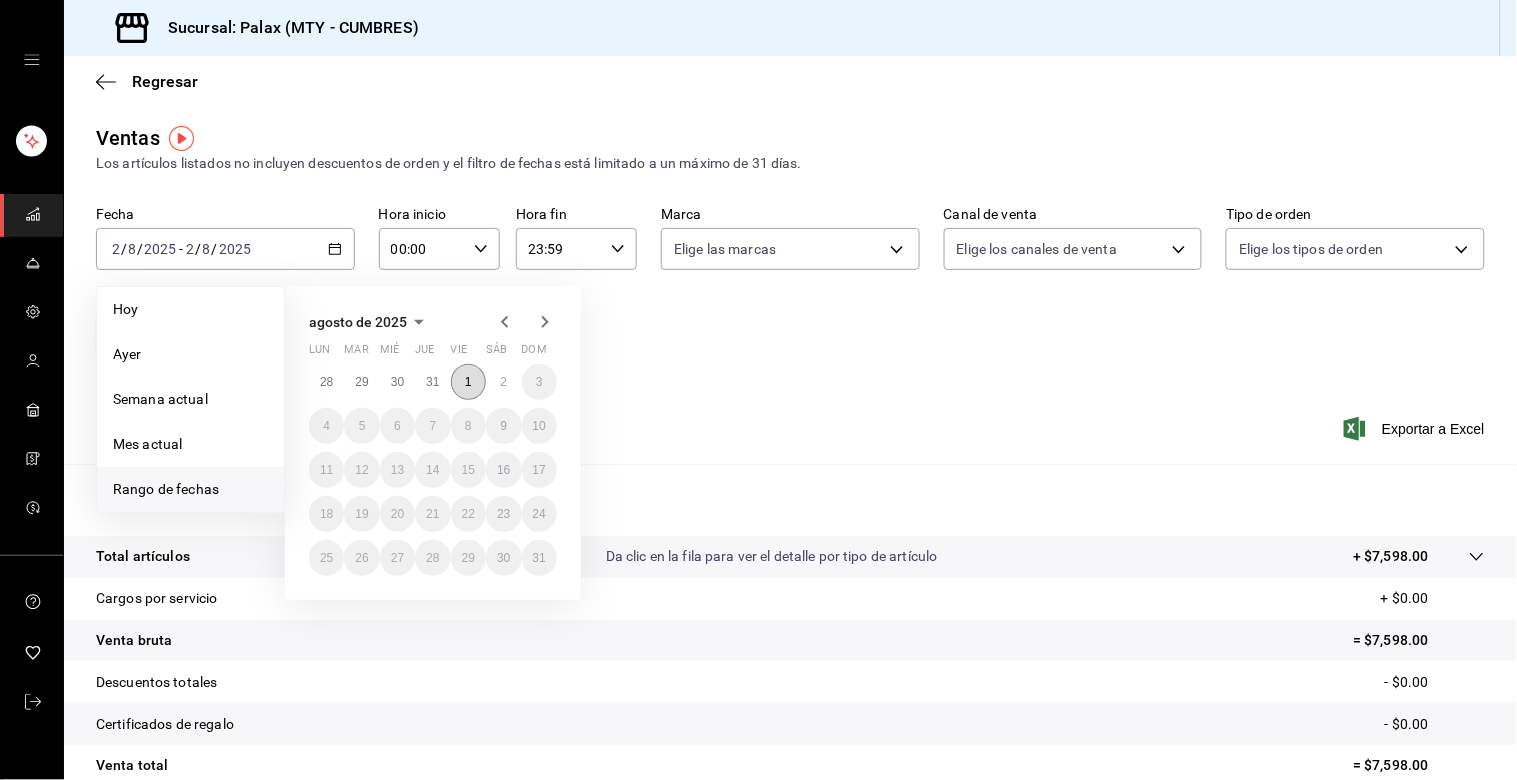 click on "1" at bounding box center [468, 382] 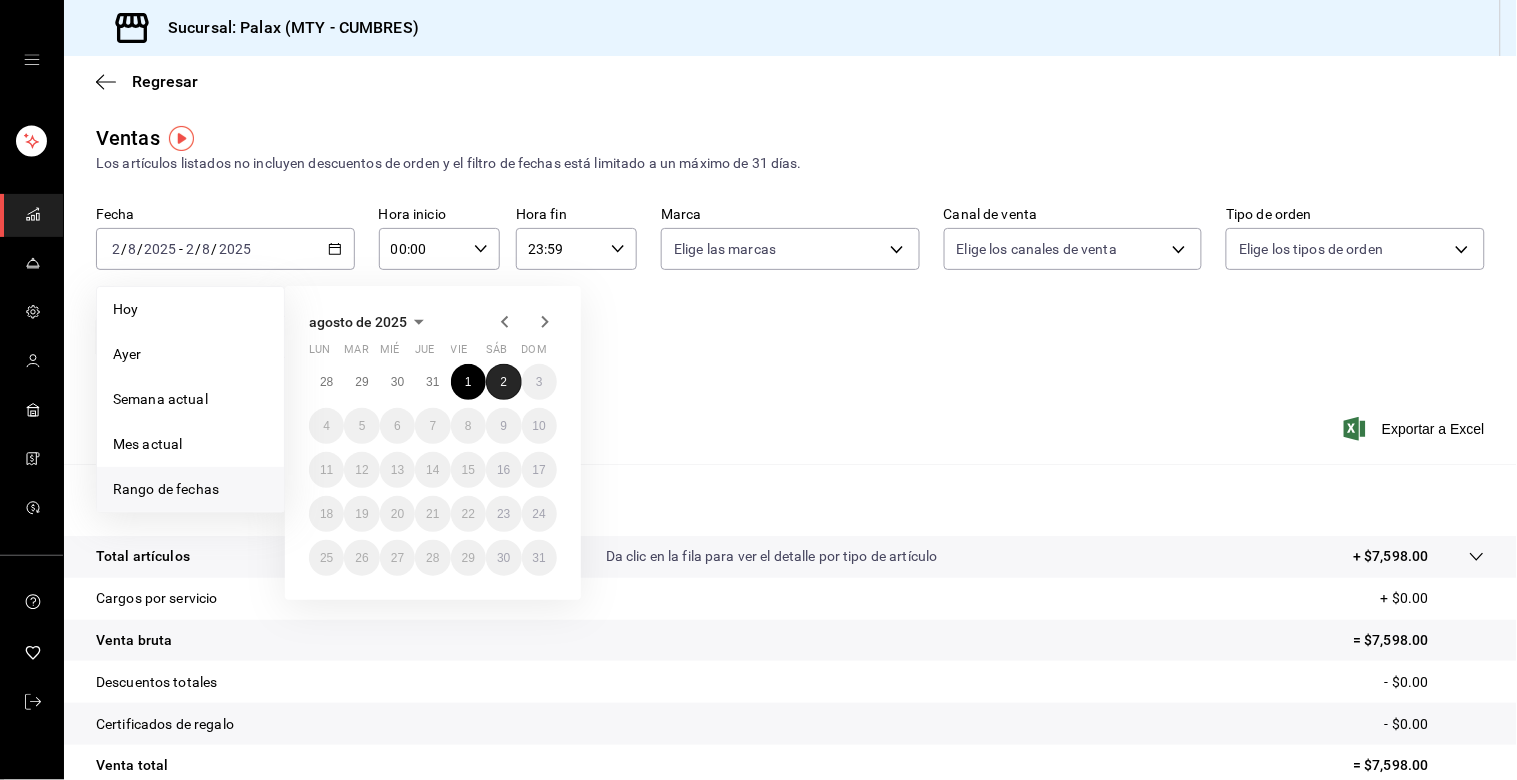 click on "2" at bounding box center (503, 382) 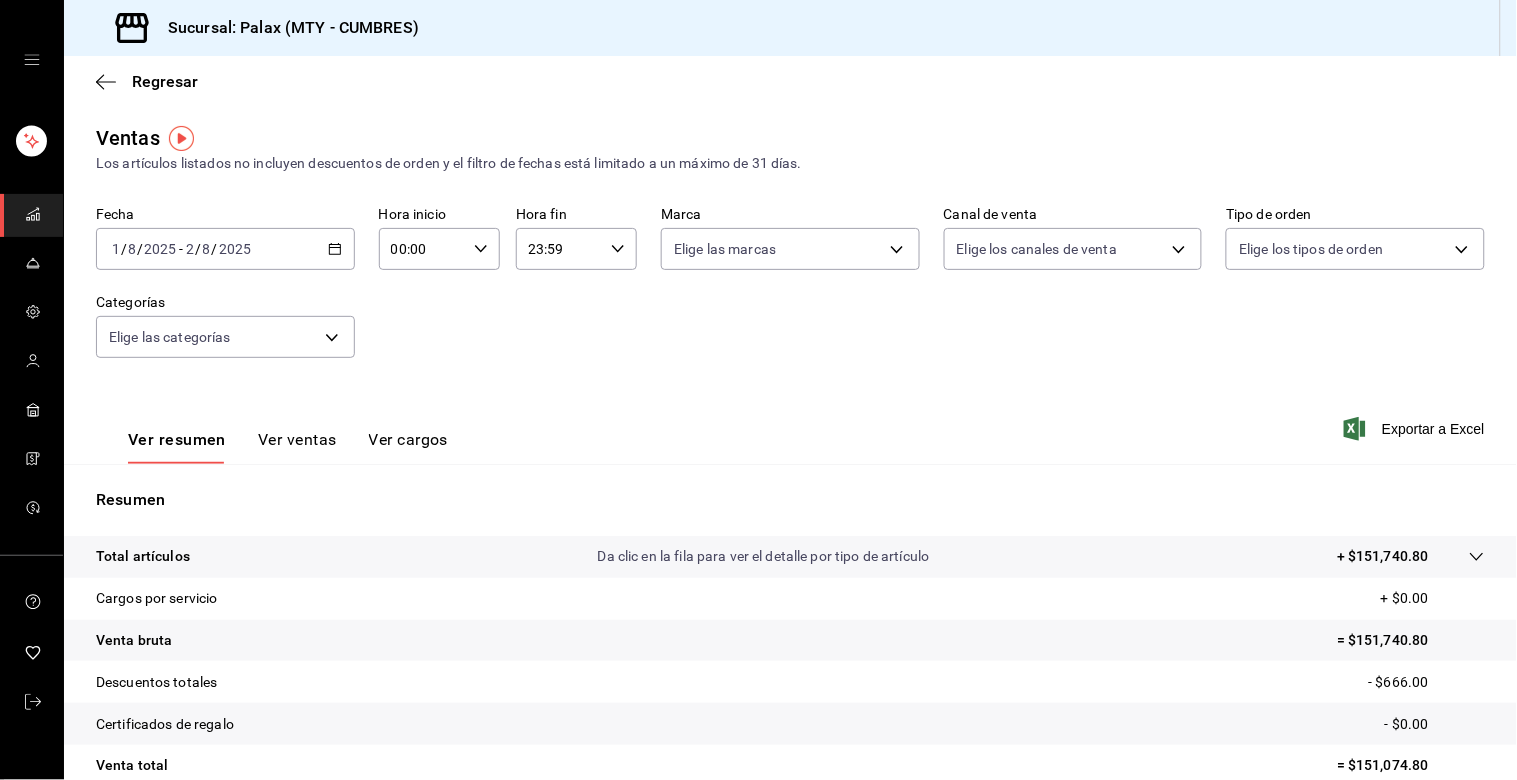 click 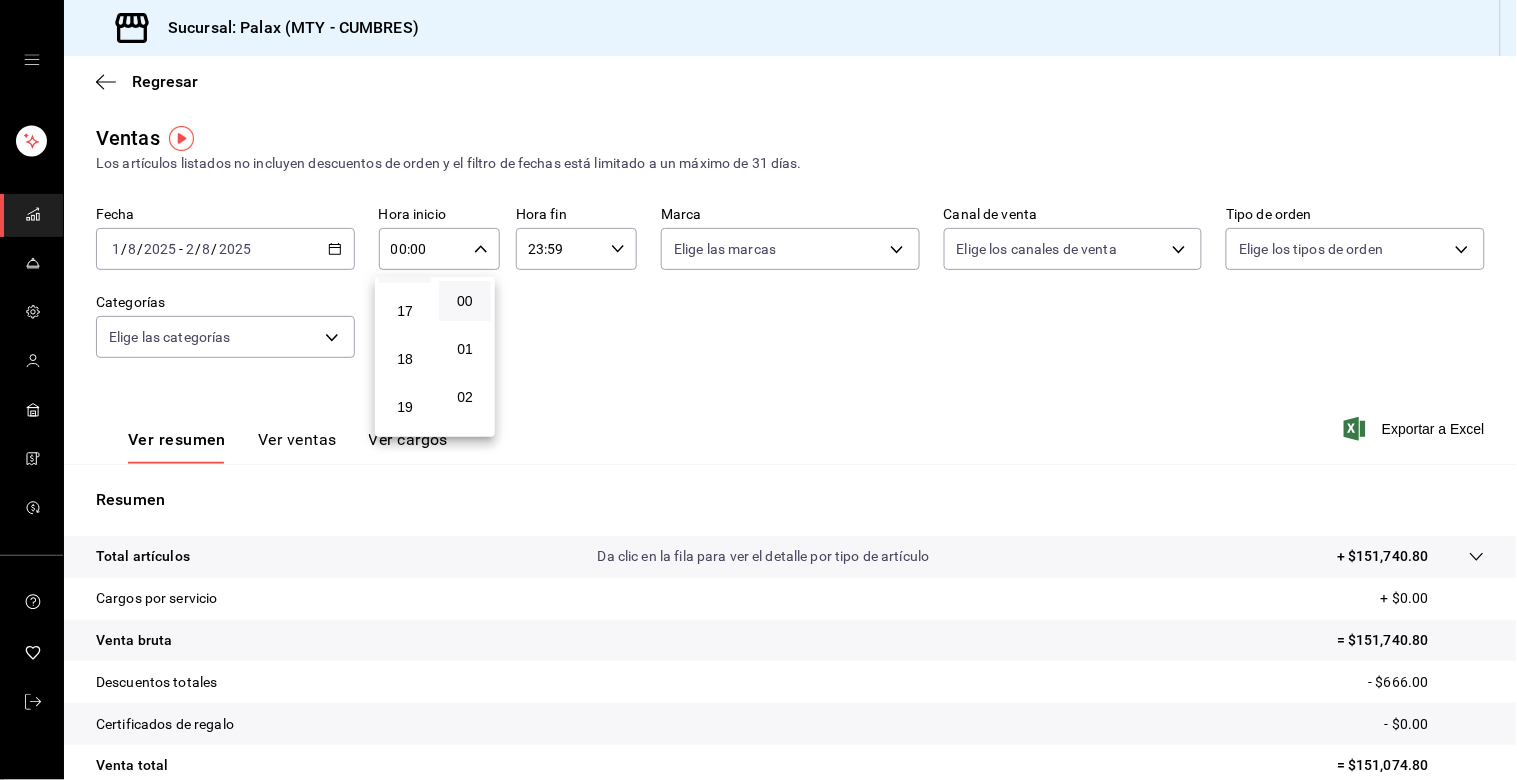 scroll, scrollTop: 981, scrollLeft: 0, axis: vertical 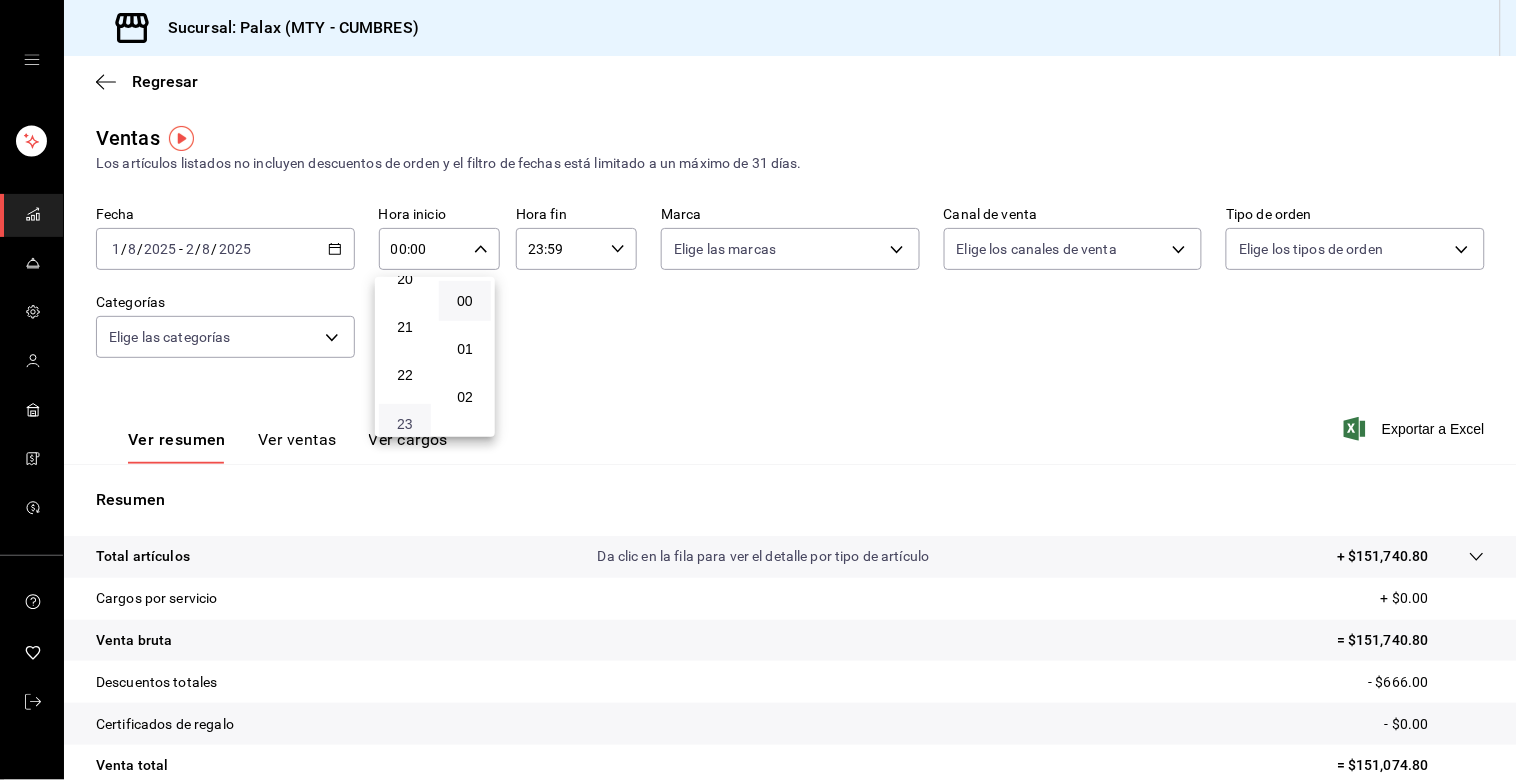 click on "23" at bounding box center (405, 424) 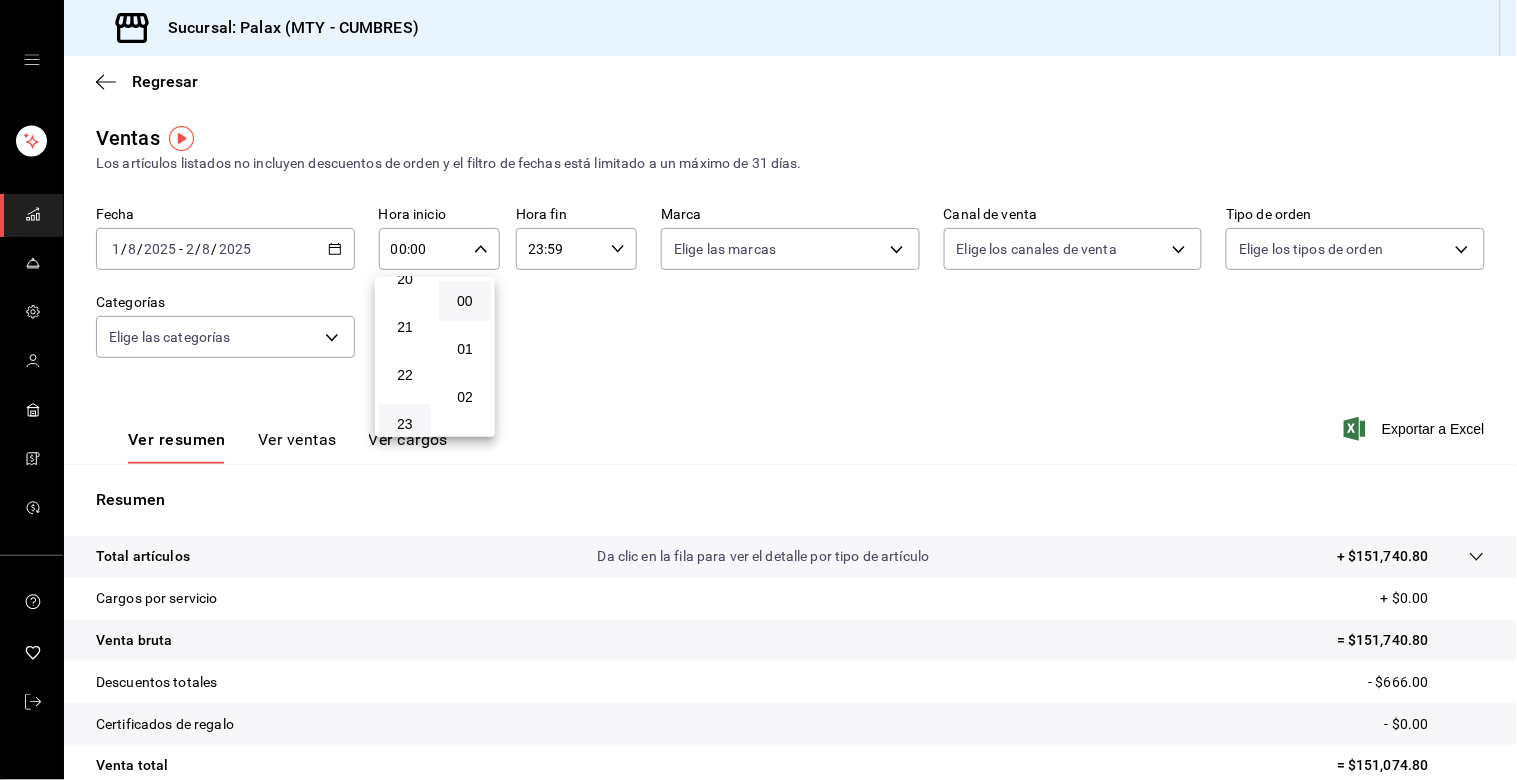 type on "23:00" 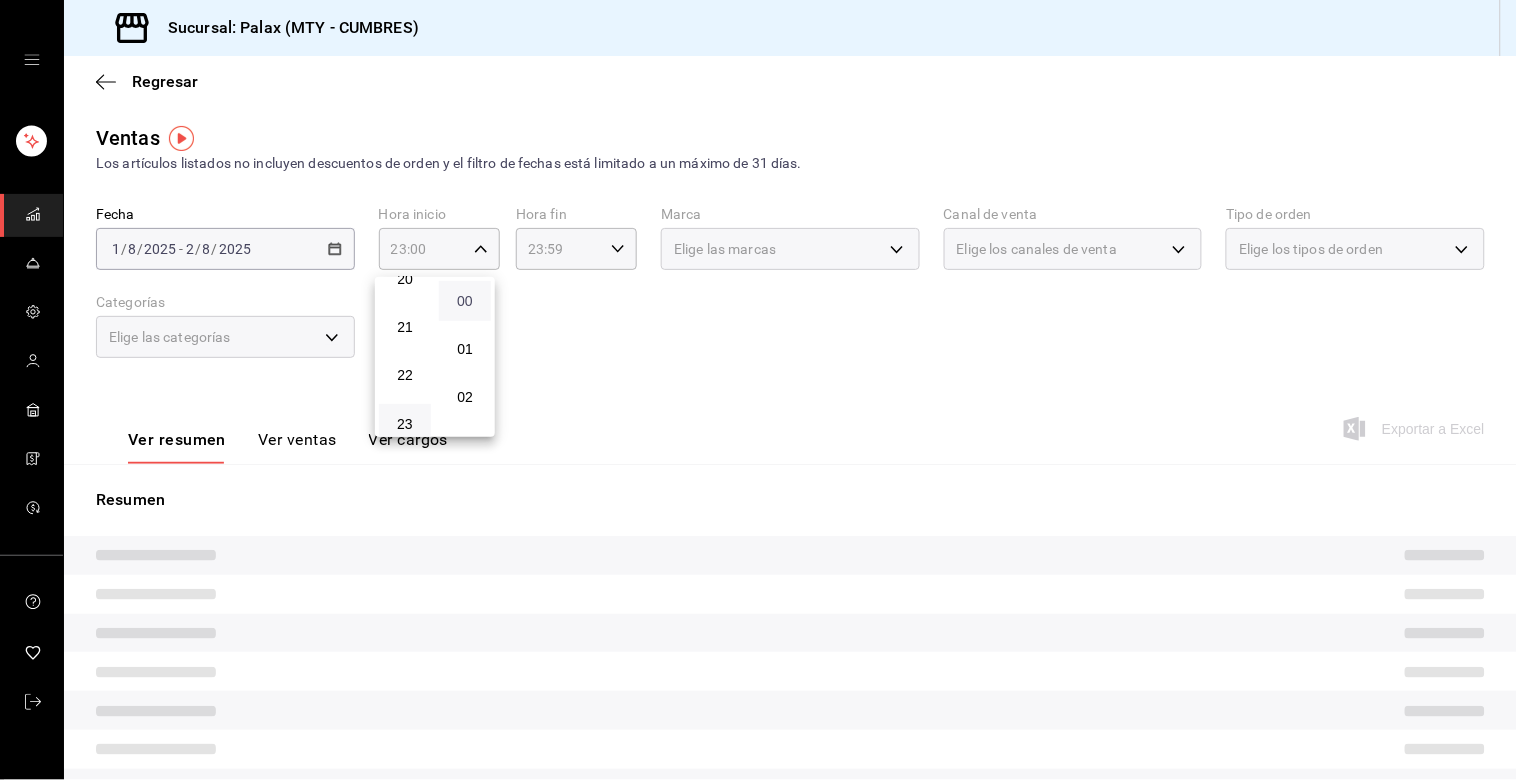 click on "00" at bounding box center (465, 301) 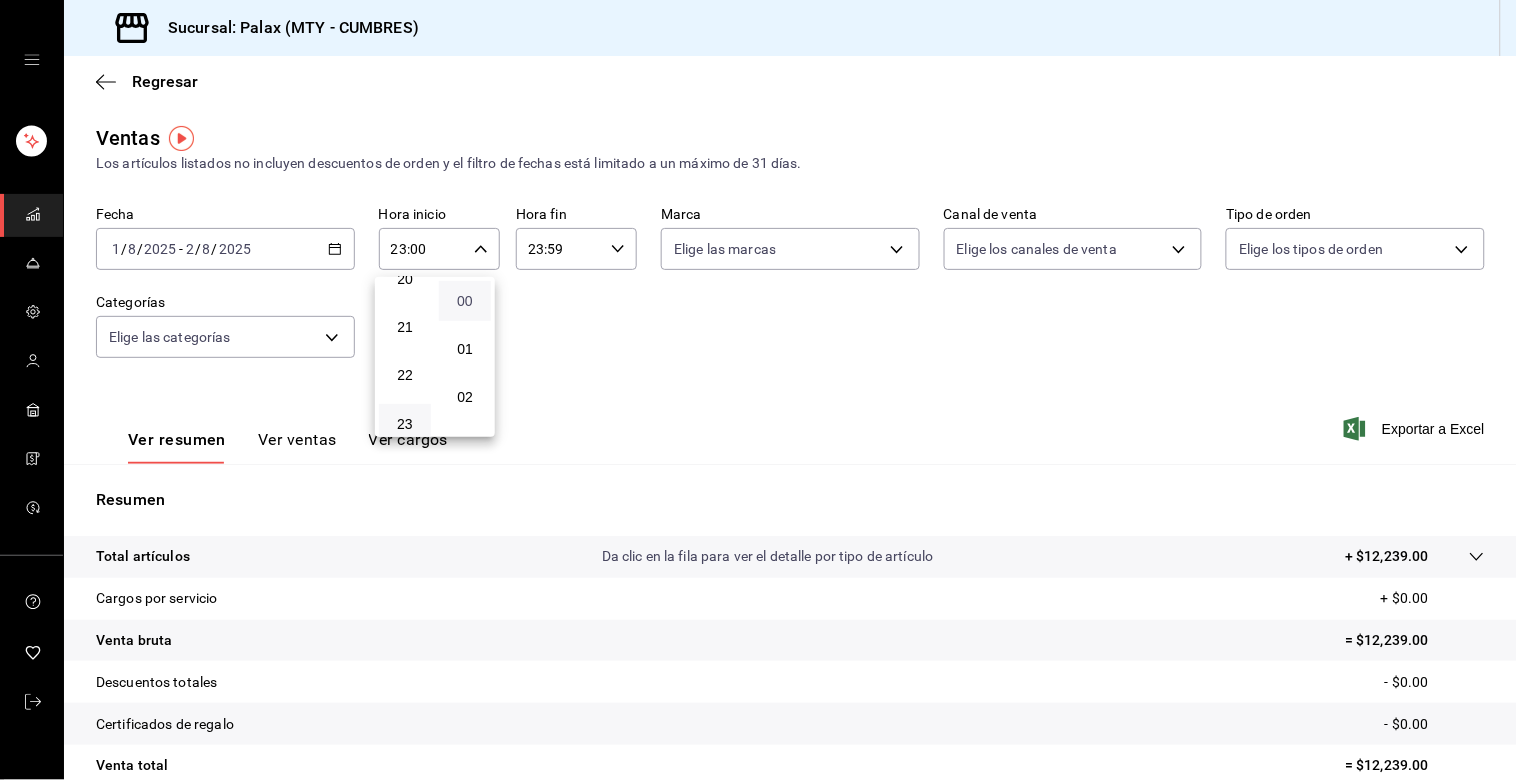 click on "00" at bounding box center (465, 301) 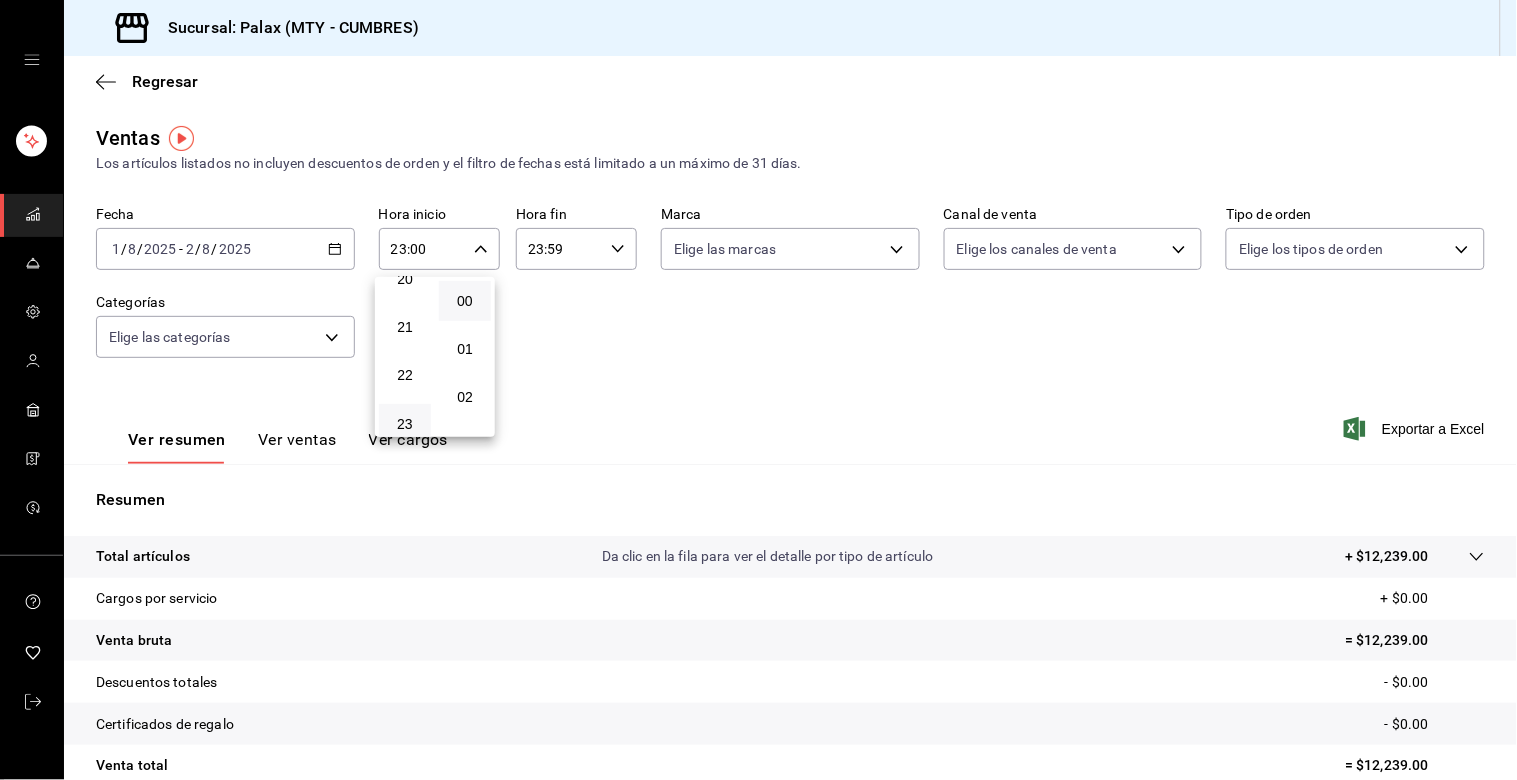 click at bounding box center (758, 390) 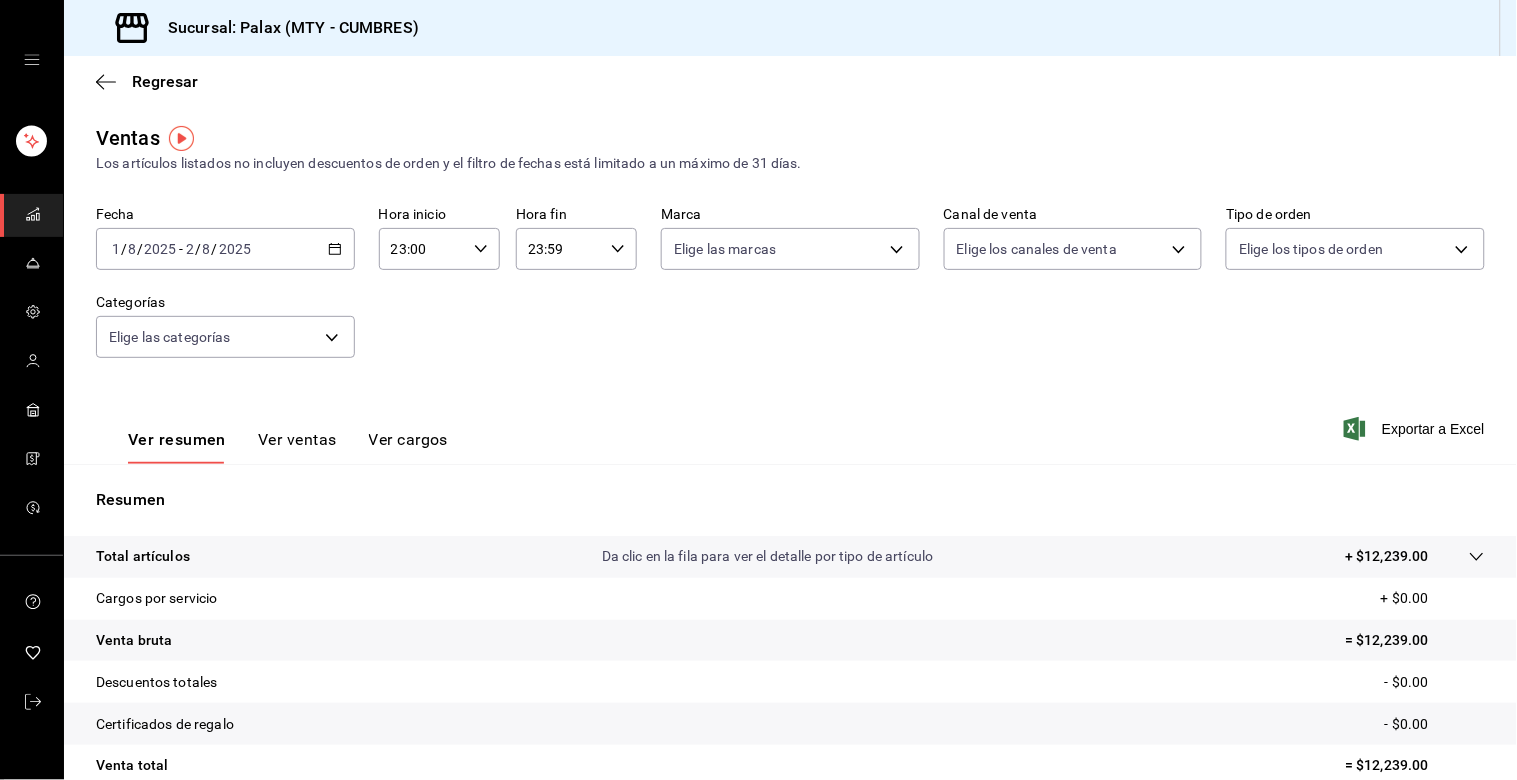 click 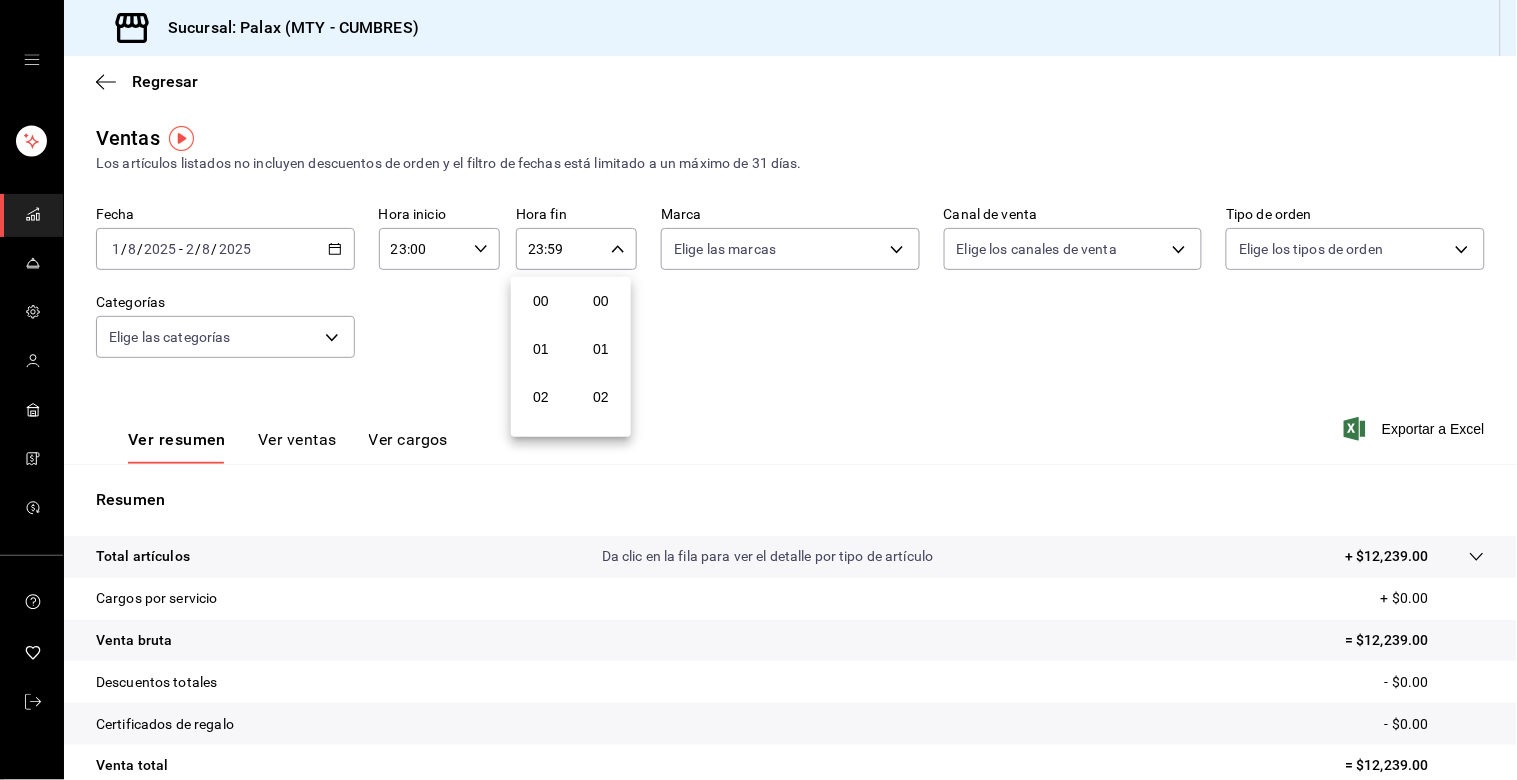 scroll, scrollTop: 981, scrollLeft: 0, axis: vertical 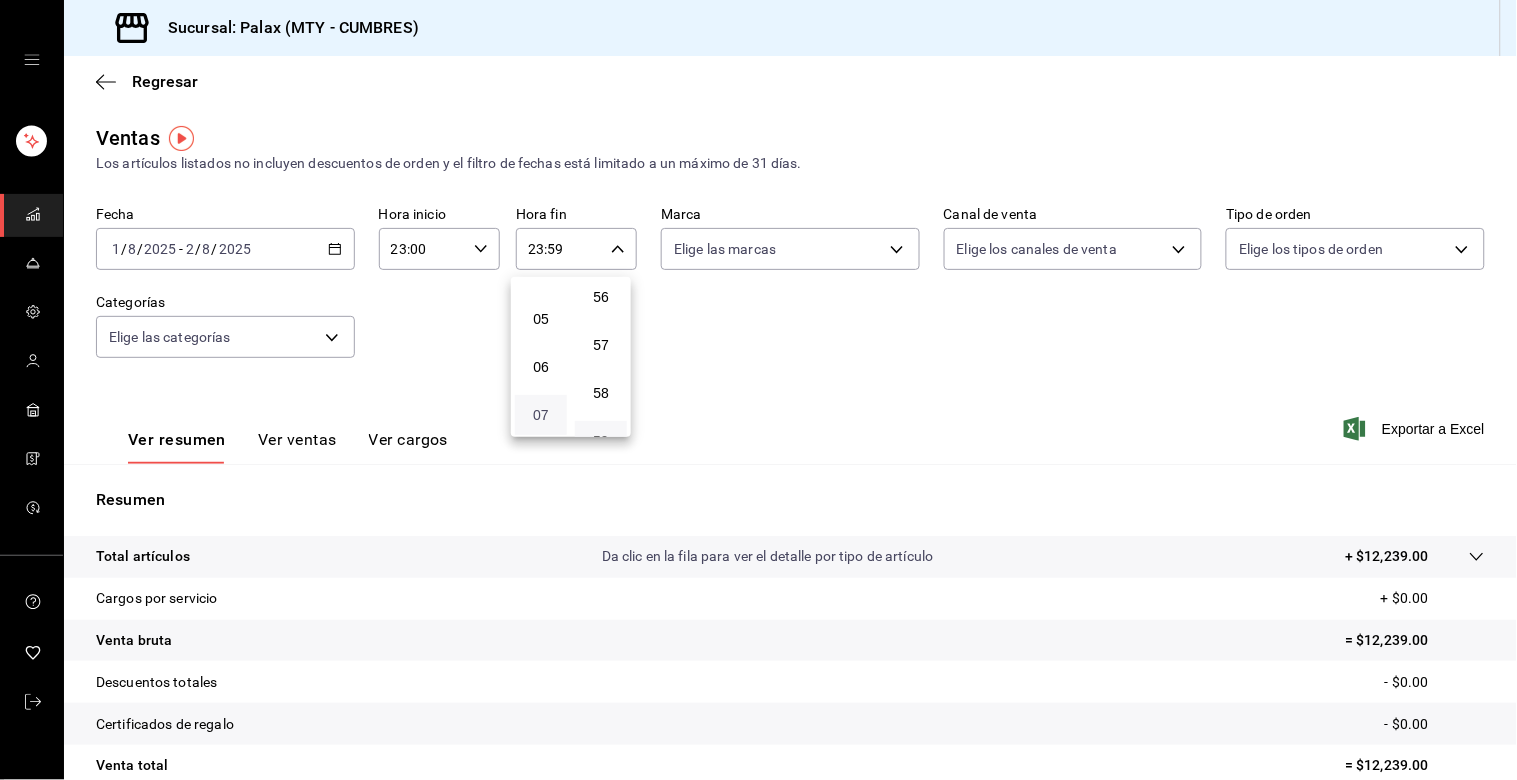 click on "07" at bounding box center [541, 415] 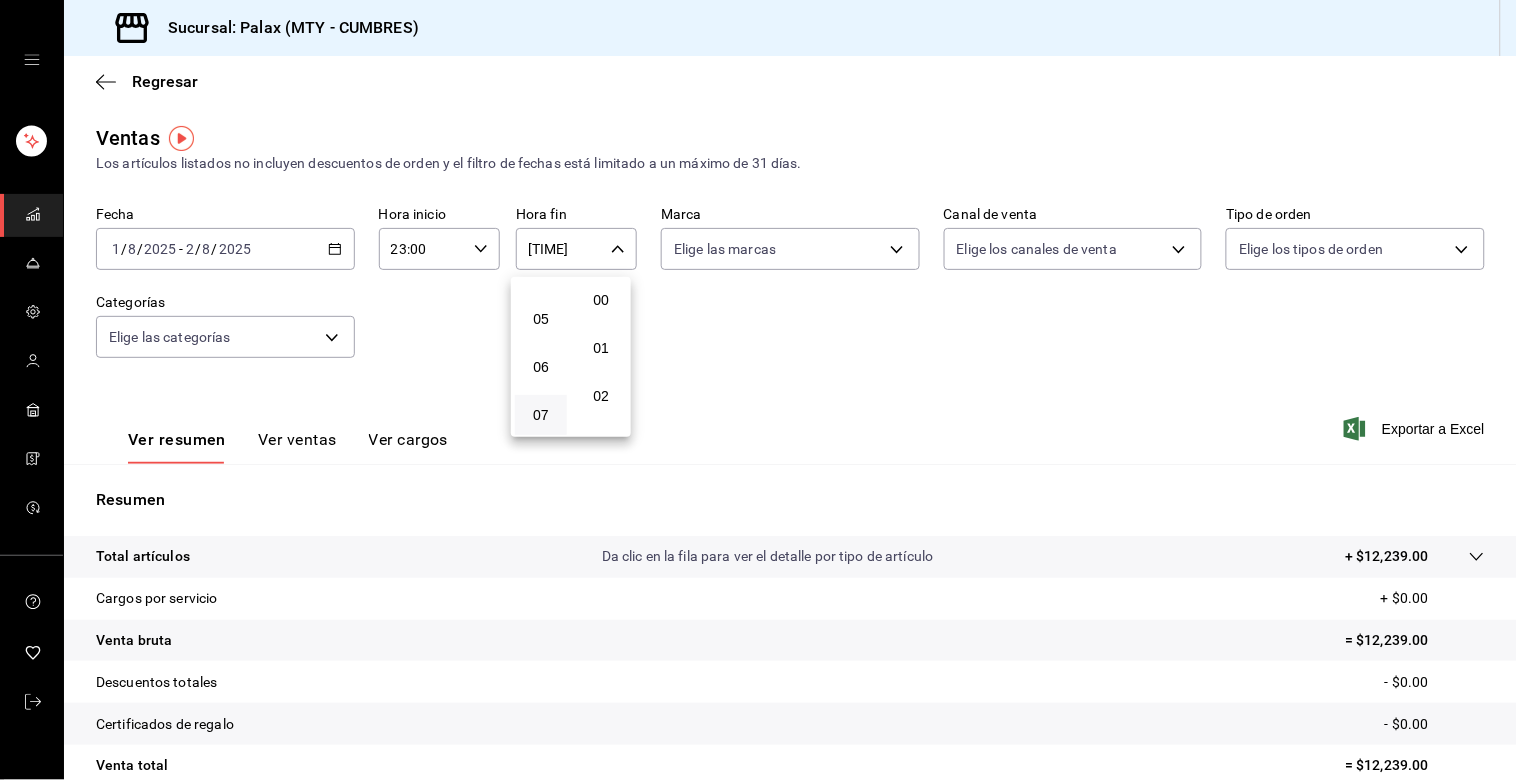 scroll, scrollTop: 0, scrollLeft: 0, axis: both 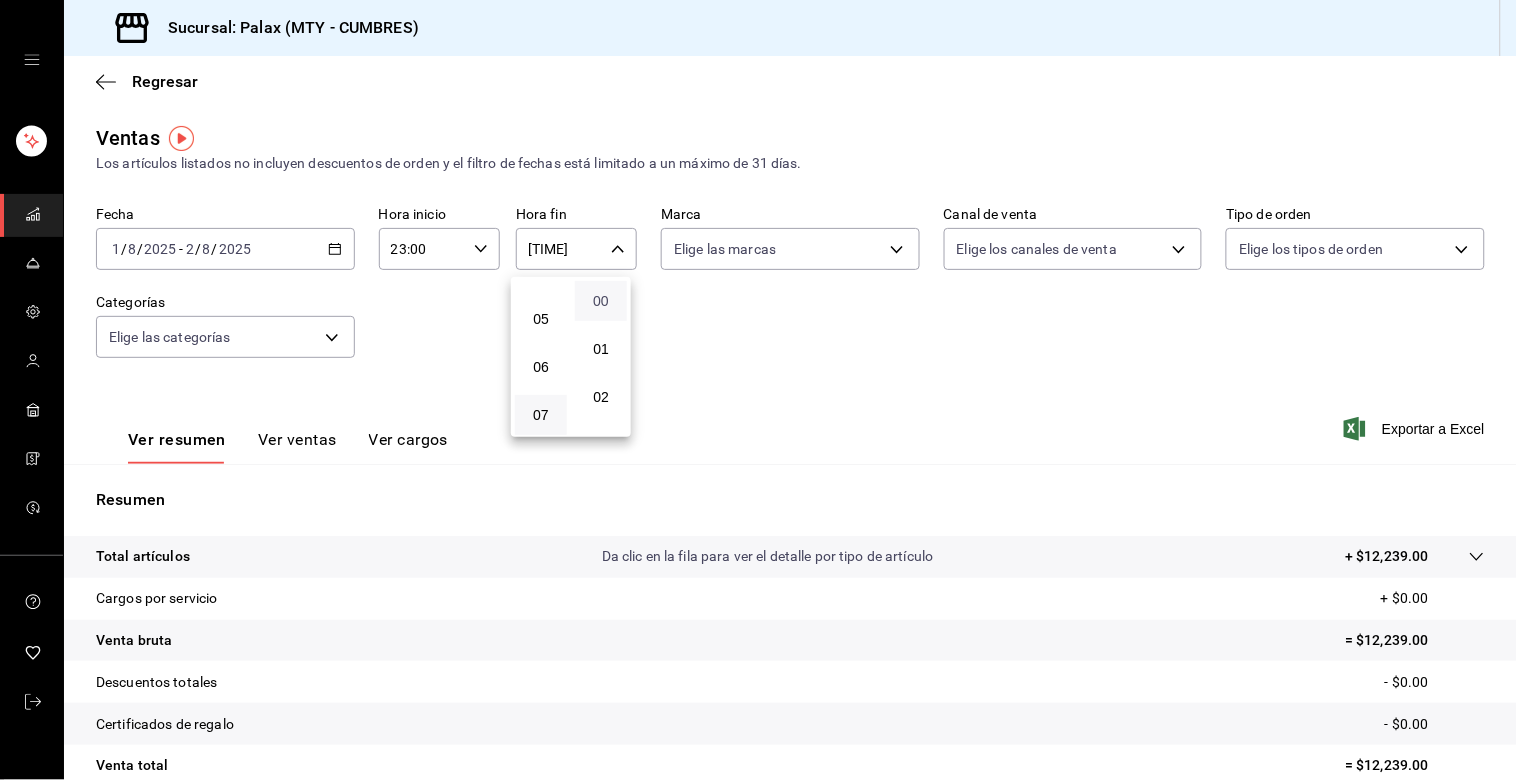 click on "00" at bounding box center [601, 301] 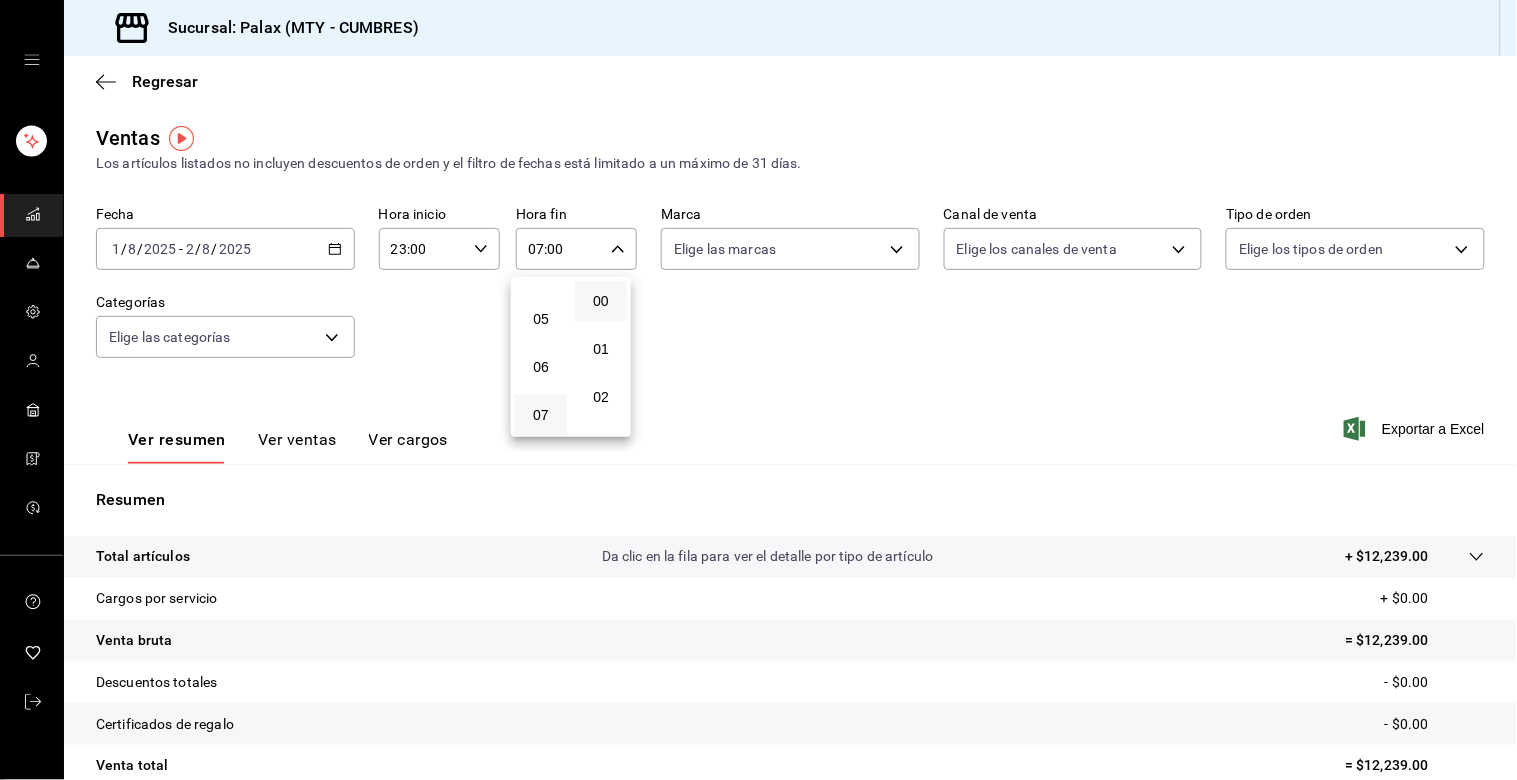 click at bounding box center [758, 390] 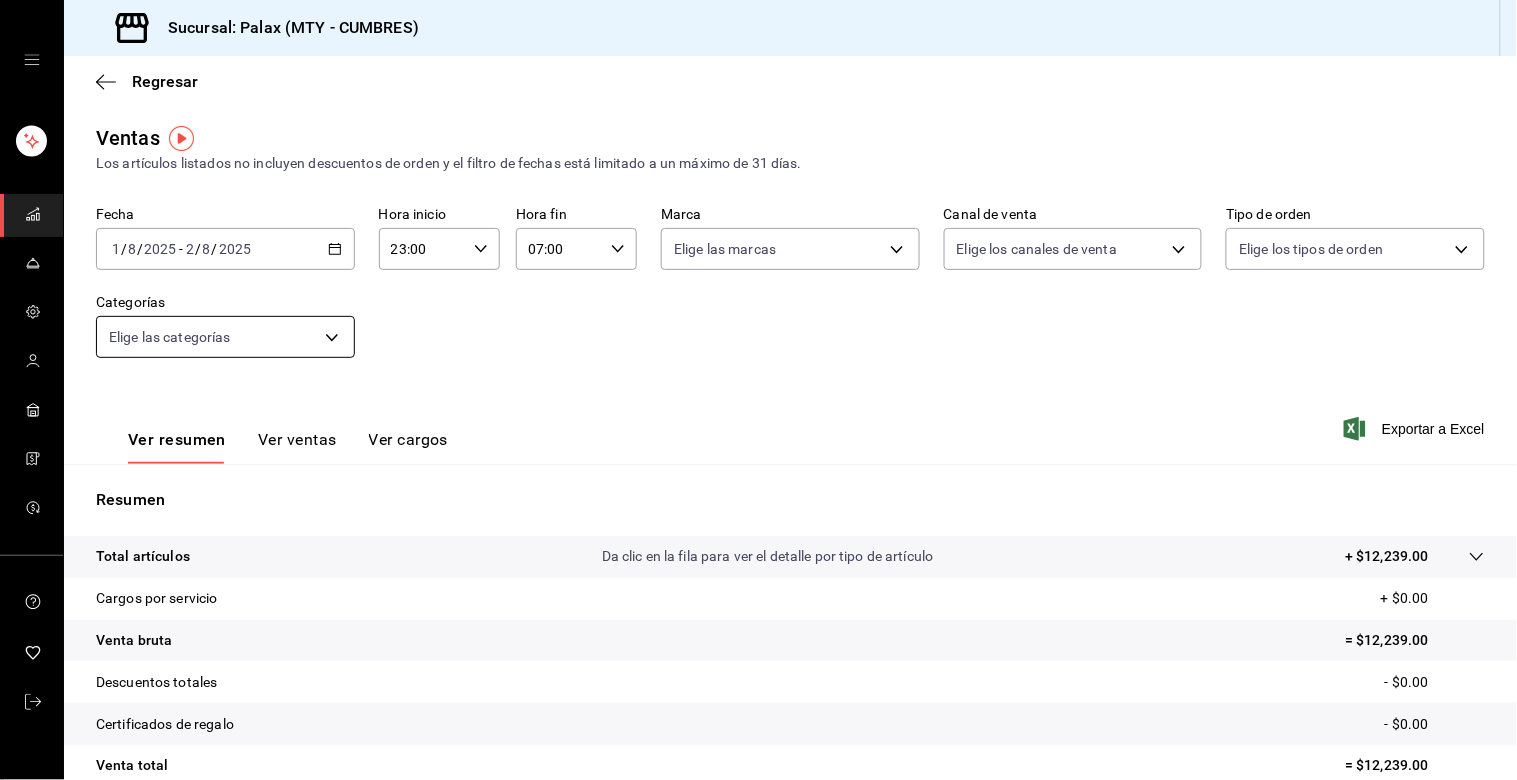 click on "Sucursal: Palax (MTY - CUMBRES) Regresar Ventas Los artículos listados no incluyen descuentos de orden y el filtro de fechas está limitado a un máximo de 31 días. Fecha [DATE] [TIME] - [DATE] [TIME] Hora inicio [TIME] Hora inicio Hora fin [TIME] Hora fin Marca Elige las marcas Canal de venta Elige los canales de venta Tipo de orden Elige los tipos de orden Categorías Elige las categorías Ver resumen Ver ventas Ver cargos Exportar a Excel Resumen Total artículos Da clic en la fila para ver el detalle por tipo de artículo + $[PRICE] Cargos por servicio + $0.00 Venta bruta = $[PRICE] Descuentos totales - $0.00 Certificados de regalo - $0.00 Venta total = $[PRICE] Impuestos - $[PRICE] Venta neta = $[PRICE] GANA 1 MES GRATIS EN TU SUSCRIPCIÓN AQUÍ Ver video tutorial Ir a video Visitar centro de ayuda ([PHONE]) soporte@example.com Visitar centro de ayuda ([PHONE]) soporte@example.com" at bounding box center [758, 390] 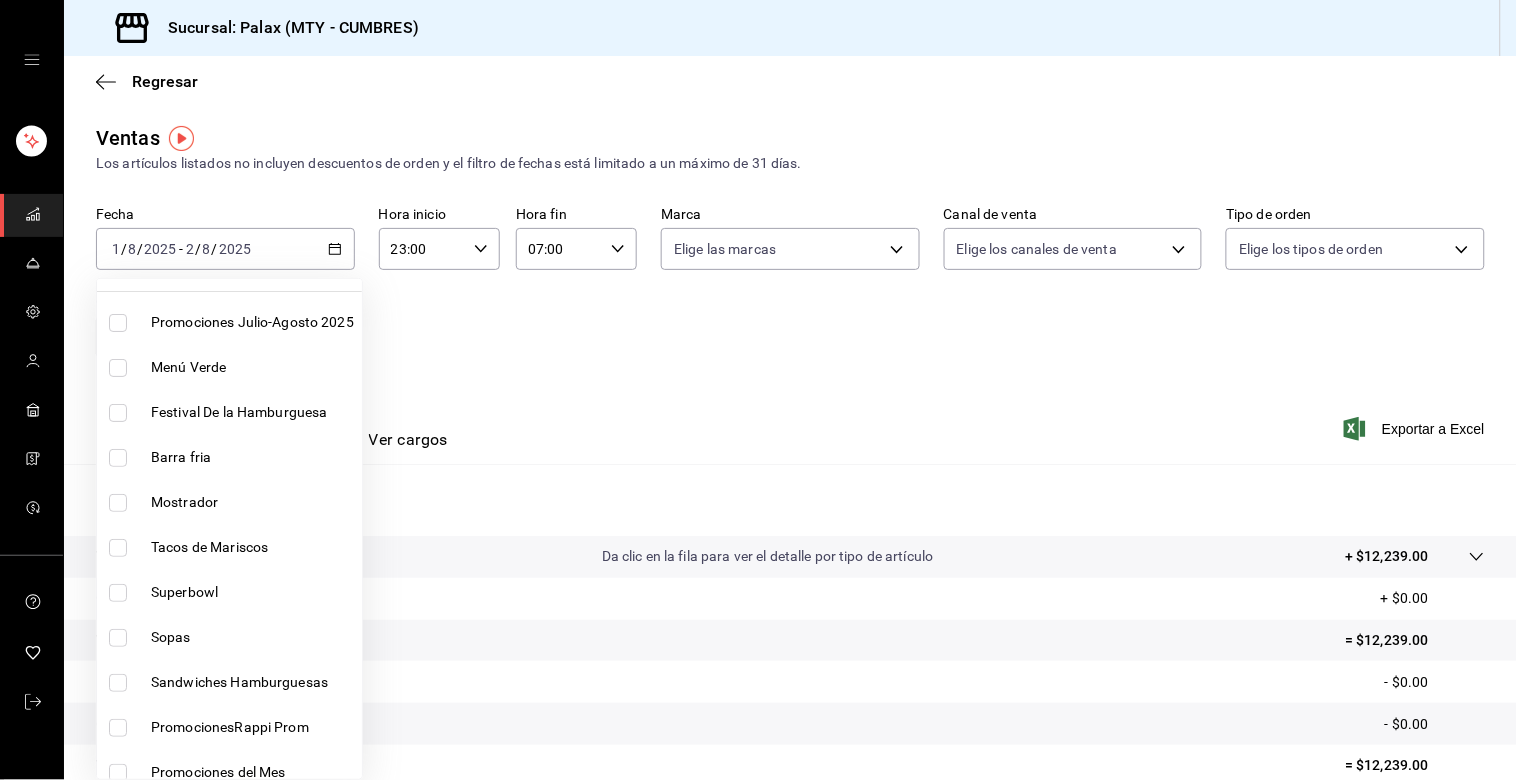 scroll, scrollTop: 222, scrollLeft: 0, axis: vertical 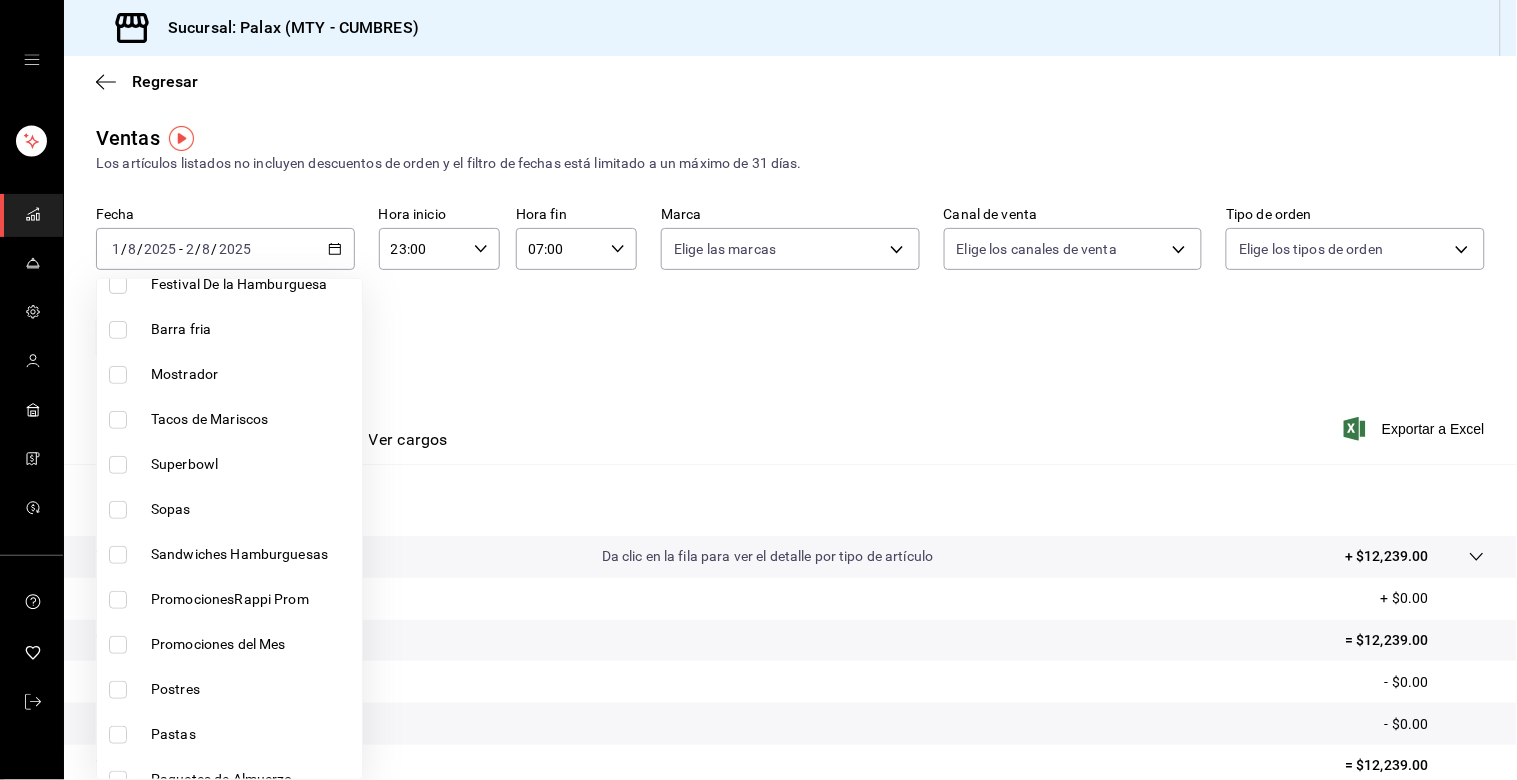 click on "Mostrador" at bounding box center [229, 374] 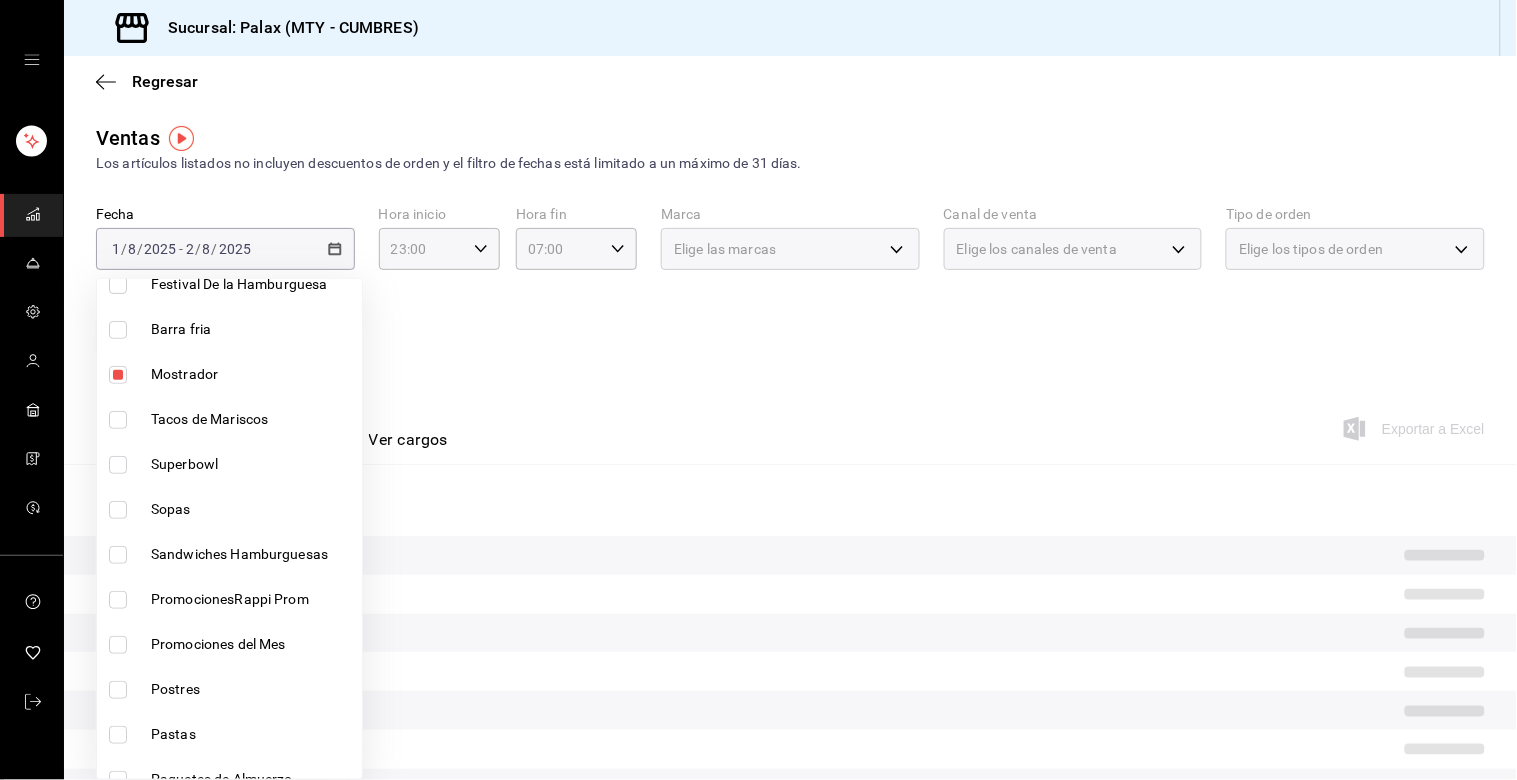 click at bounding box center [758, 390] 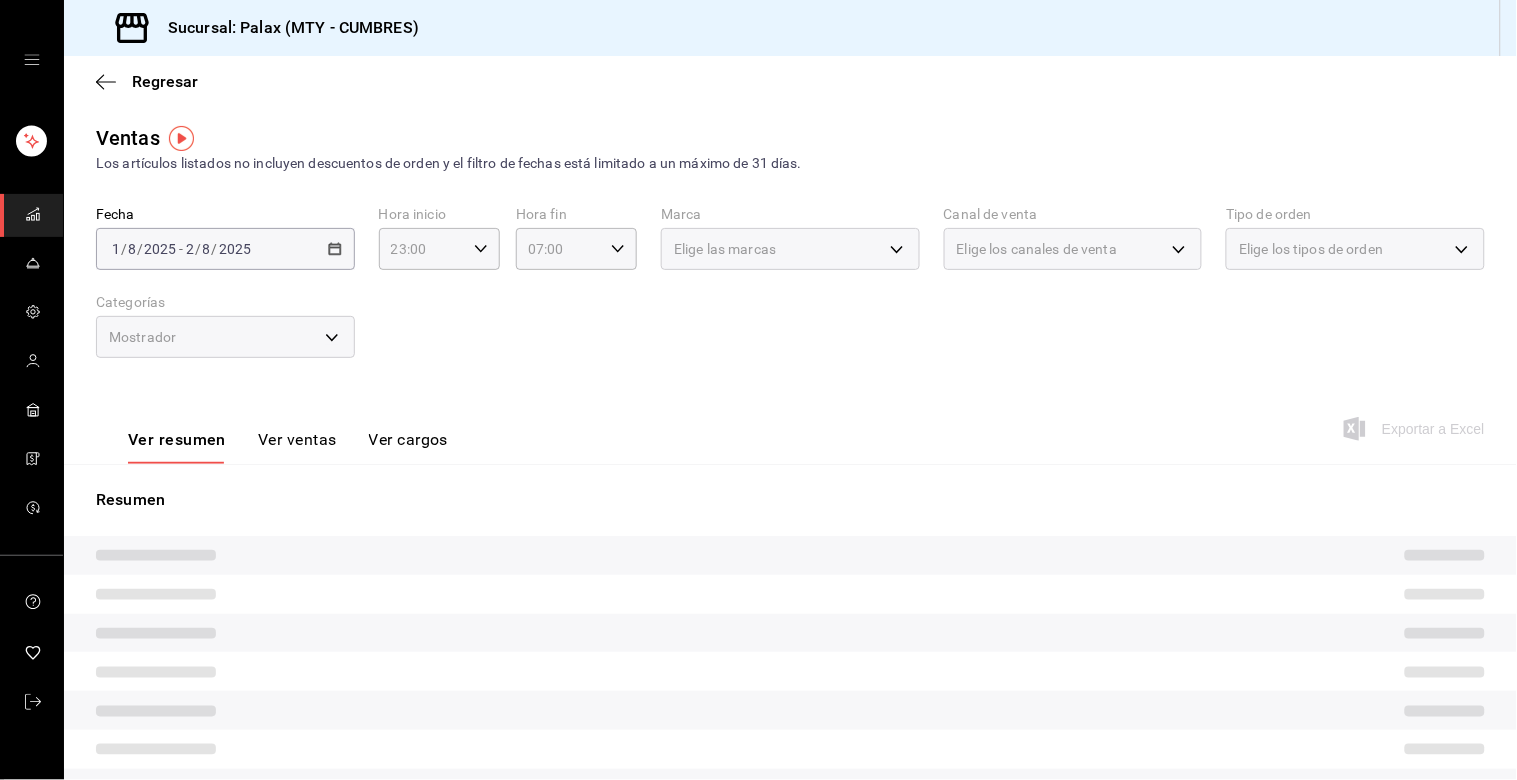 click on "Ver ventas" at bounding box center (297, 447) 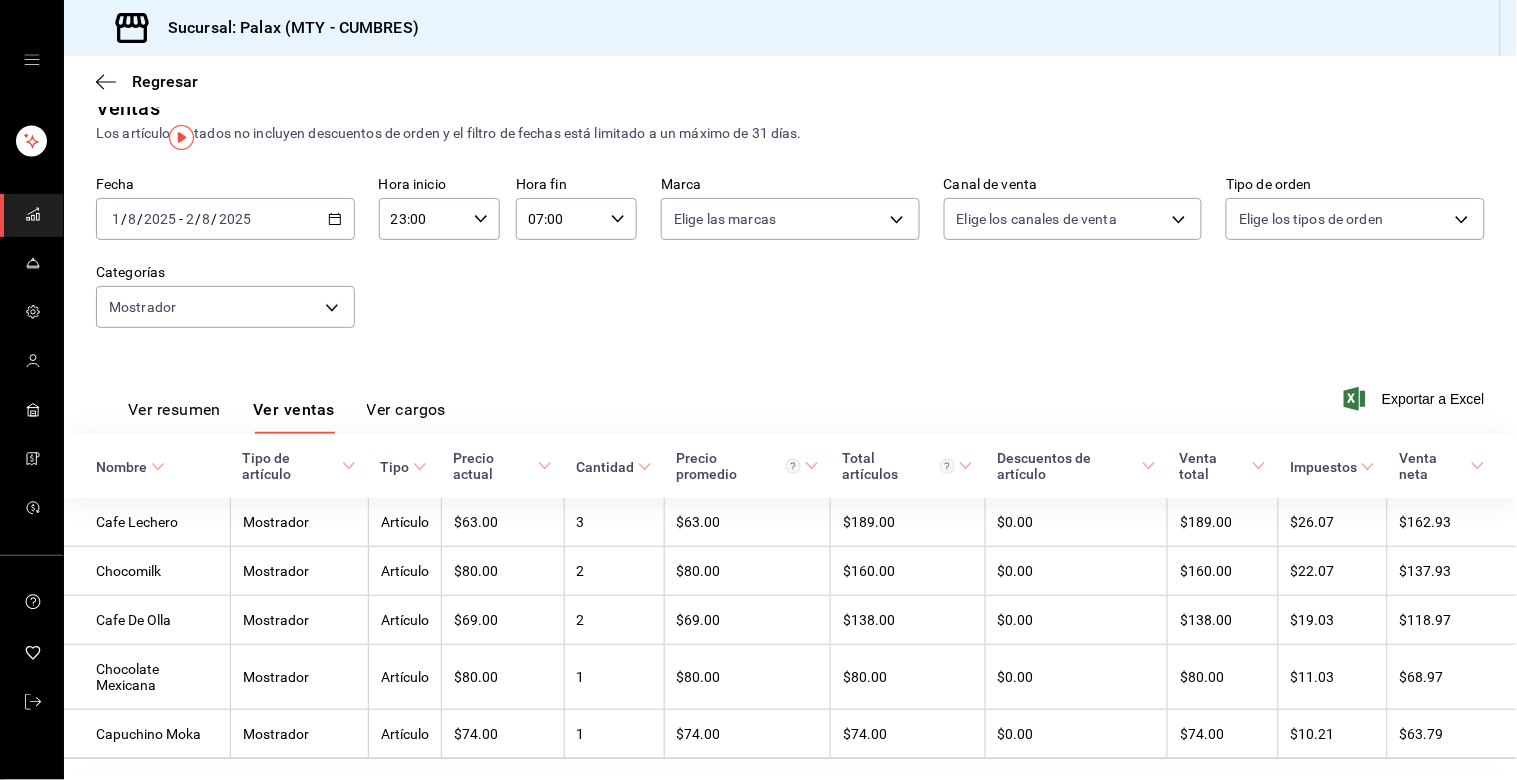 scroll, scrollTop: 0, scrollLeft: 0, axis: both 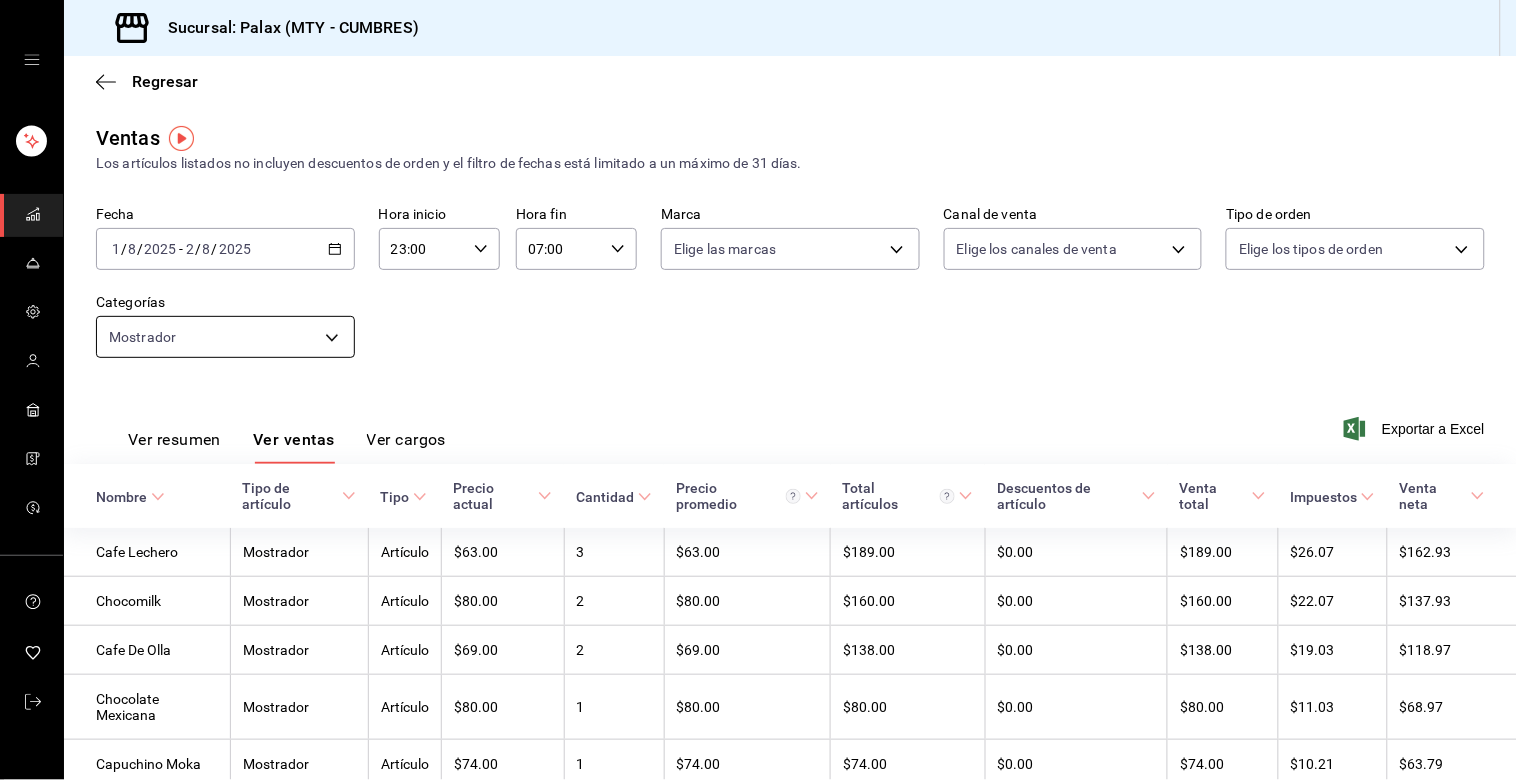 click on "Sucursal: Palax (MTY - CUMBRES) Regresar Ventas Los artículos listados no incluyen descuentos de orden y el filtro de fechas está limitado a un máximo de 31 días. Fecha [DATE] [TIME] - [DATE] [TIME] Hora inicio [TIME] Hora inicio Hora fin [TIME] Hora fin Marca Elige las marcas Canal de venta Elige los canales de venta Tipo de orden Elige los tipos de orden Categorías Mostrador [UUID] Ver resumen Ver ventas Ver cargos Exportar a Excel Nombre Tipo de artículo Tipo Precio actual Cantidad Precio promedio   Total artículos   Descuentos de artículo Venta total Impuestos Venta neta Cafe Lechero Mostrador Artículo $63.00 3 $63.00 $189.00 $0.00 $189.00 $26.07 $162.93 Chocomilk Mostrador Artículo $80.00 2 $80.00 $160.00 $0.00 $160.00 $22.07 $137.93 Cafe De Olla Mostrador Artículo $69.00 2 $69.00 $138.00 $0.00 $138.00 $19.03 $118.97 Chocolate Mexicana Mostrador Artículo $80.00 1 $80.00 $80.00 $0.00 $80.00 $11.03 $68.97 Capuchino Moka Mostrador Artículo $74.00" at bounding box center (758, 390) 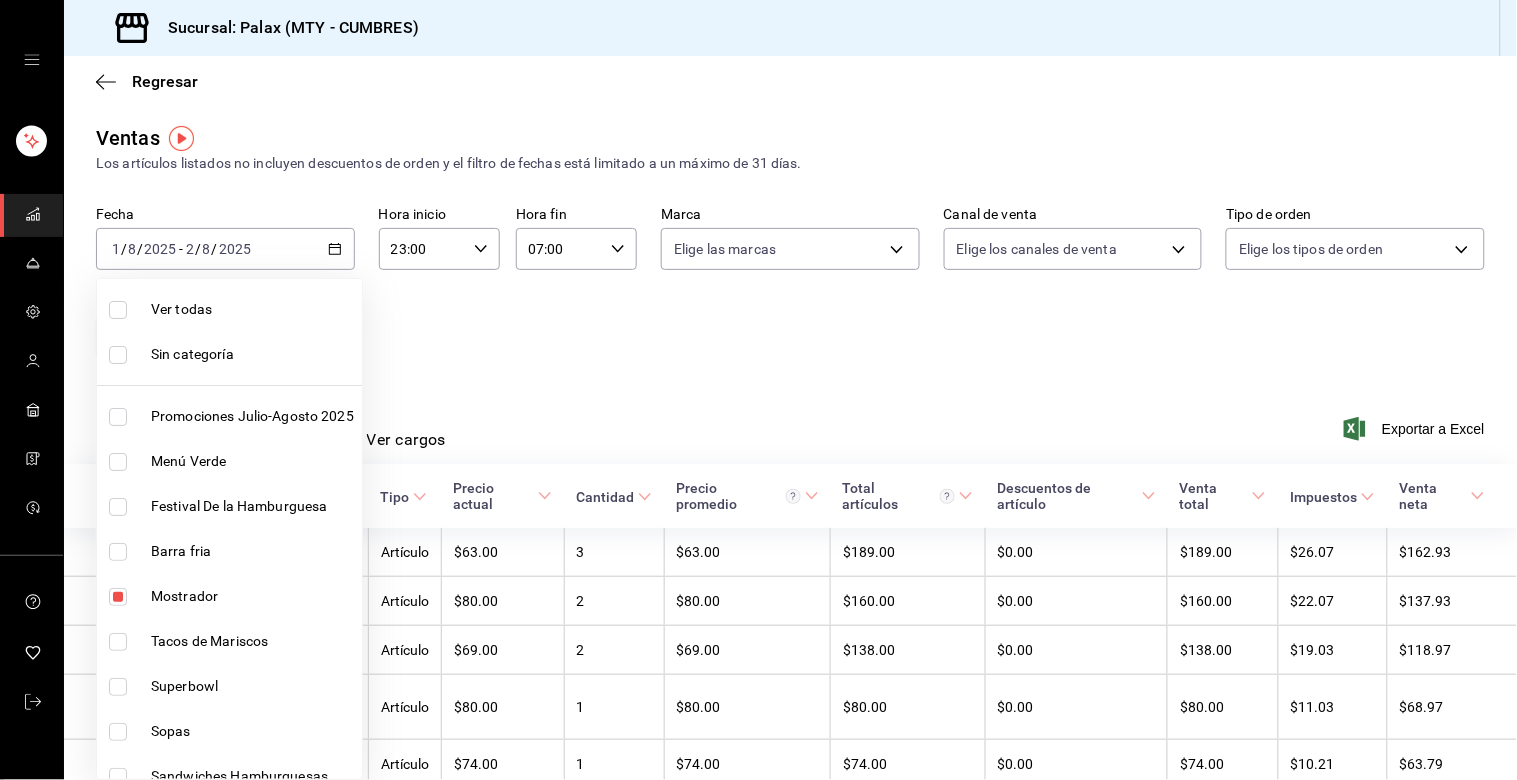 click at bounding box center (118, 597) 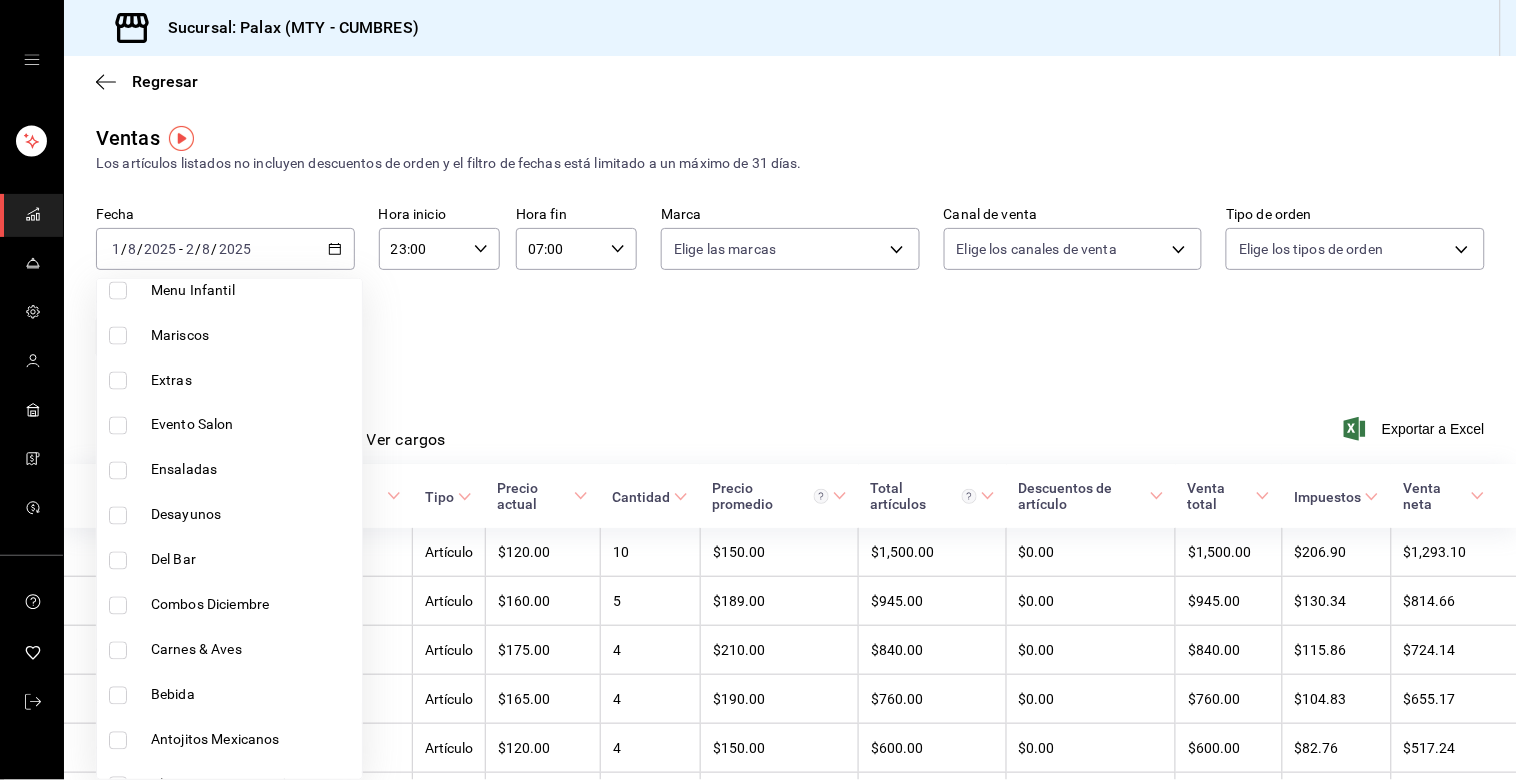 scroll, scrollTop: 1000, scrollLeft: 0, axis: vertical 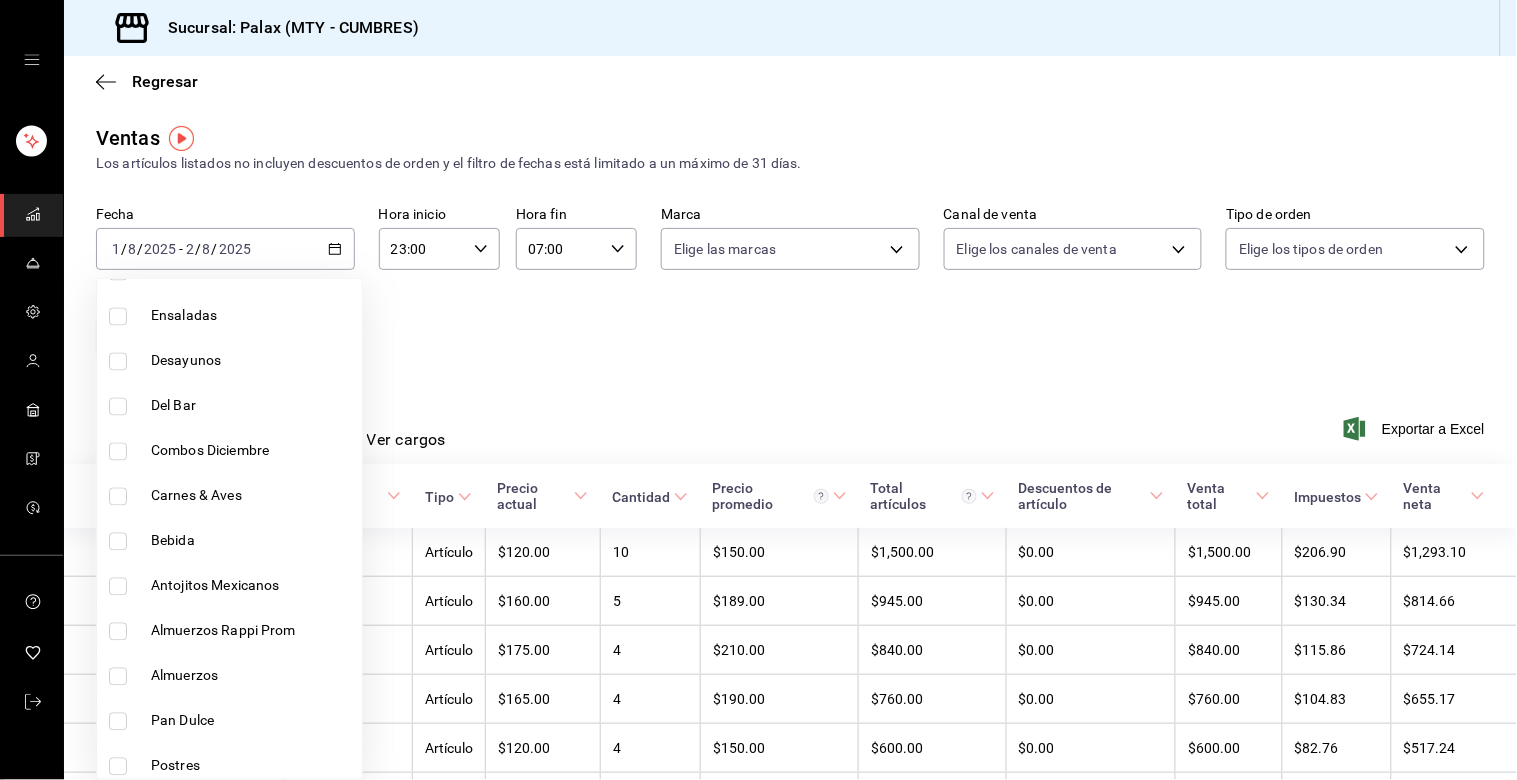 click at bounding box center (118, 407) 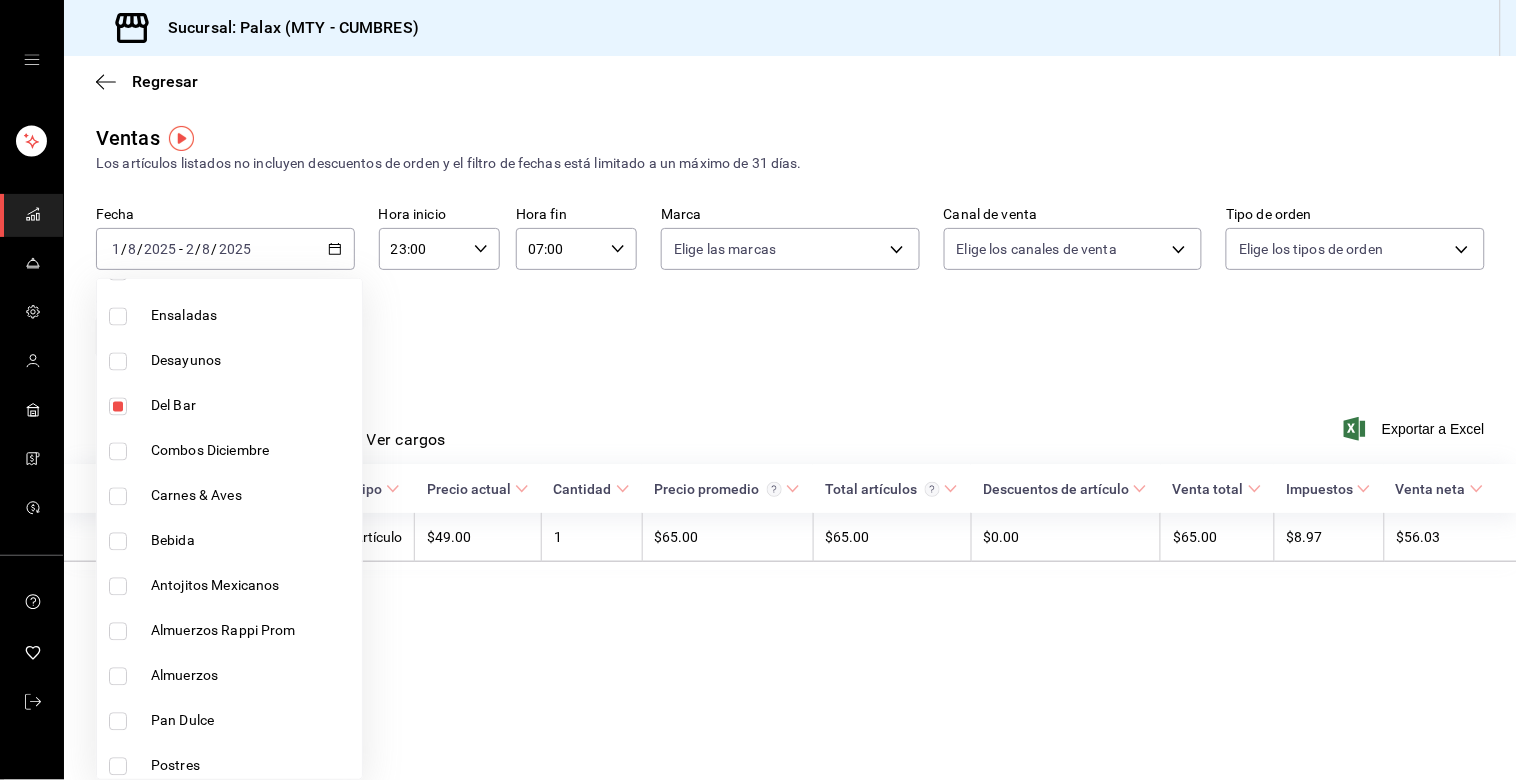 click at bounding box center (758, 390) 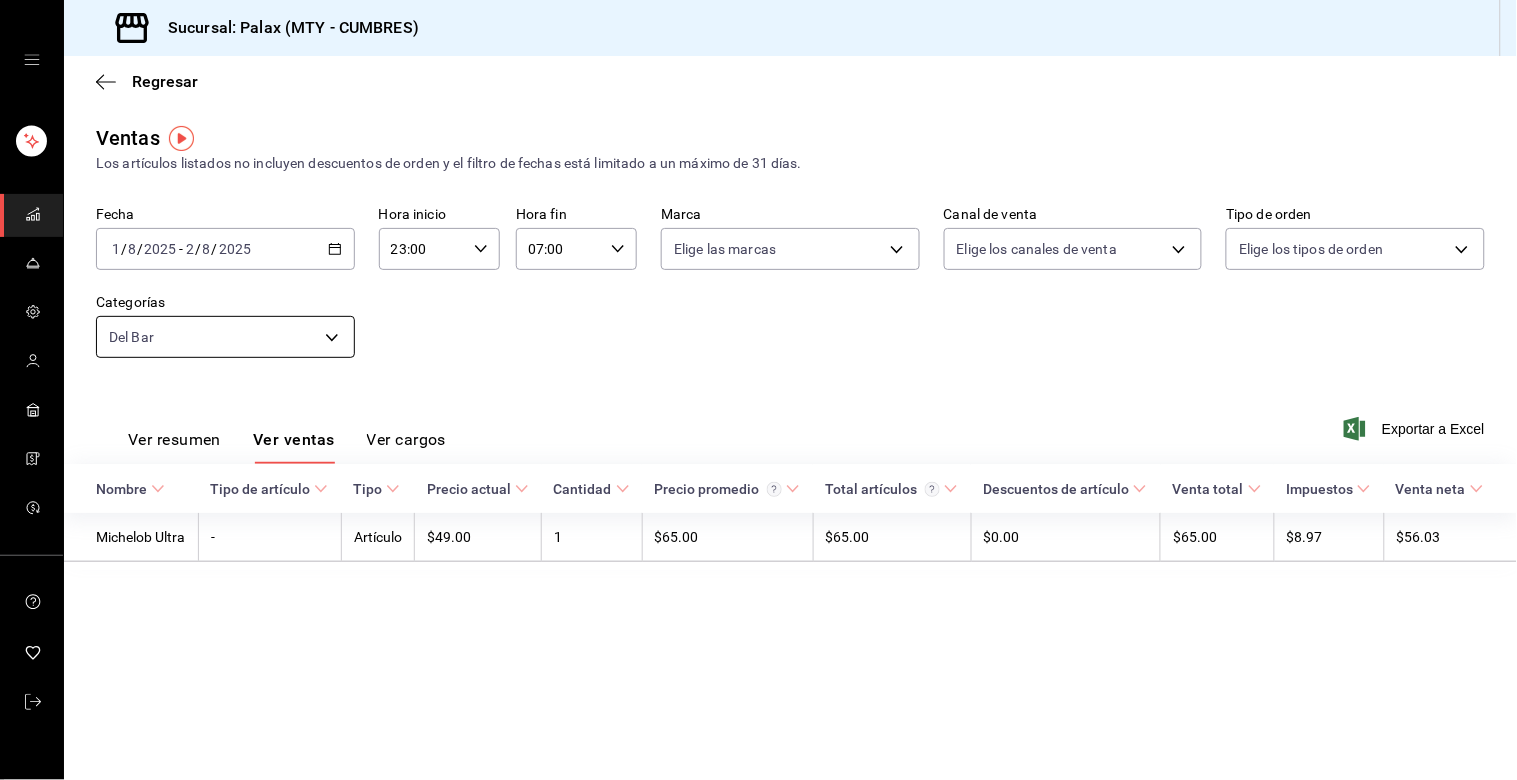 click on "Sucursal: Palax (MTY - CUMBRES) Regresar Ventas Los artículos listados no incluyen descuentos de orden y el filtro de fechas está limitado a un máximo de 31 días. Fecha [DATE] [TIME] - [DATE] [TIME] Hora inicio [TIME] Hora inicio Hora fin [TIME] Hora fin Marca Elige las marcas Canal de venta Elige los canales de venta Tipo de orden Elige los tipos de orden Categorías Del Bar [UUID] Ver resumen Ver ventas Ver cargos Exportar a Excel Nombre Tipo de artículo Tipo Precio actual Cantidad Precio promedio   Total artículos   Descuentos de artículo Venta total Impuestos Venta neta Michelob Ultra - Artículo $49.00 1 $65.00 $65.00 $0.00 $65.00 $8.97 $56.03 GANA 1 MES GRATIS EN TU SUSCRIPCIÓN AQUÍ ¿Recuerdas cómo empezó tu restaurante?
Hoy puedes ayudar a un colega a tener el mismo cambio que tú viviste.
Recomienda Parrot directamente desde tu Portal Administrador.
Es fácil y rápido.
🎁 Por cada restaurante que se una, ganas 1 mes gratis. Ir a video" at bounding box center [758, 390] 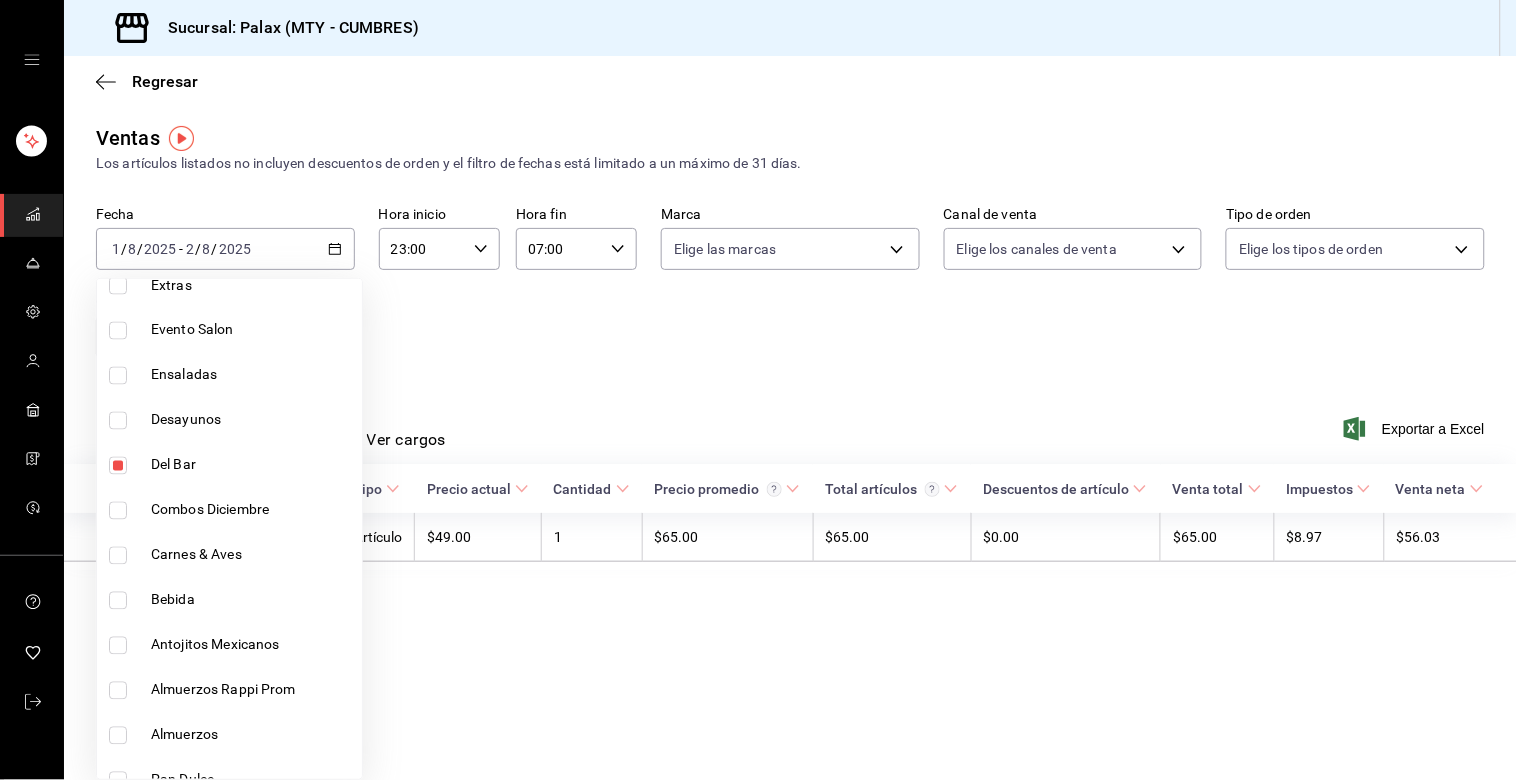 scroll, scrollTop: 1111, scrollLeft: 0, axis: vertical 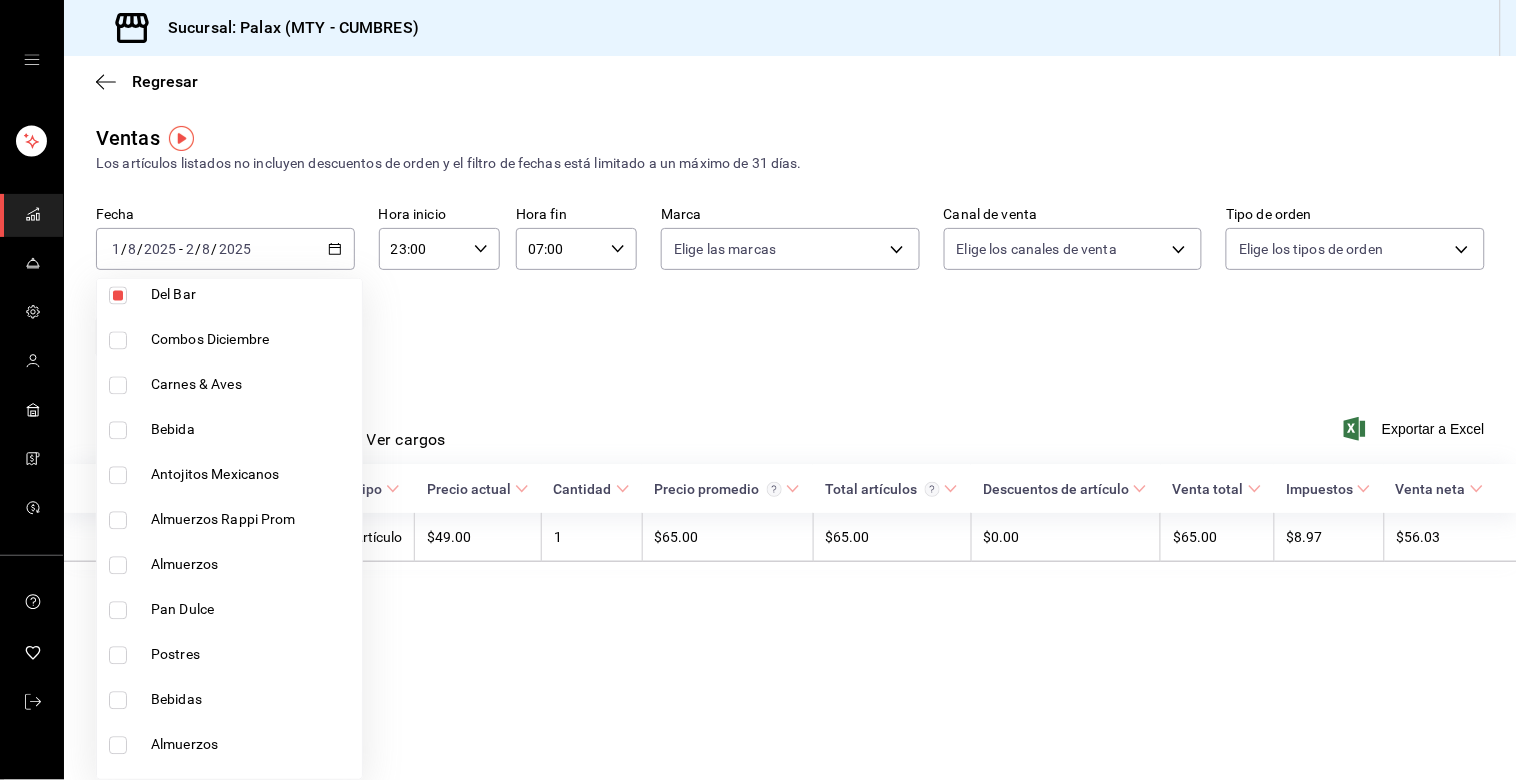 click at bounding box center (118, 296) 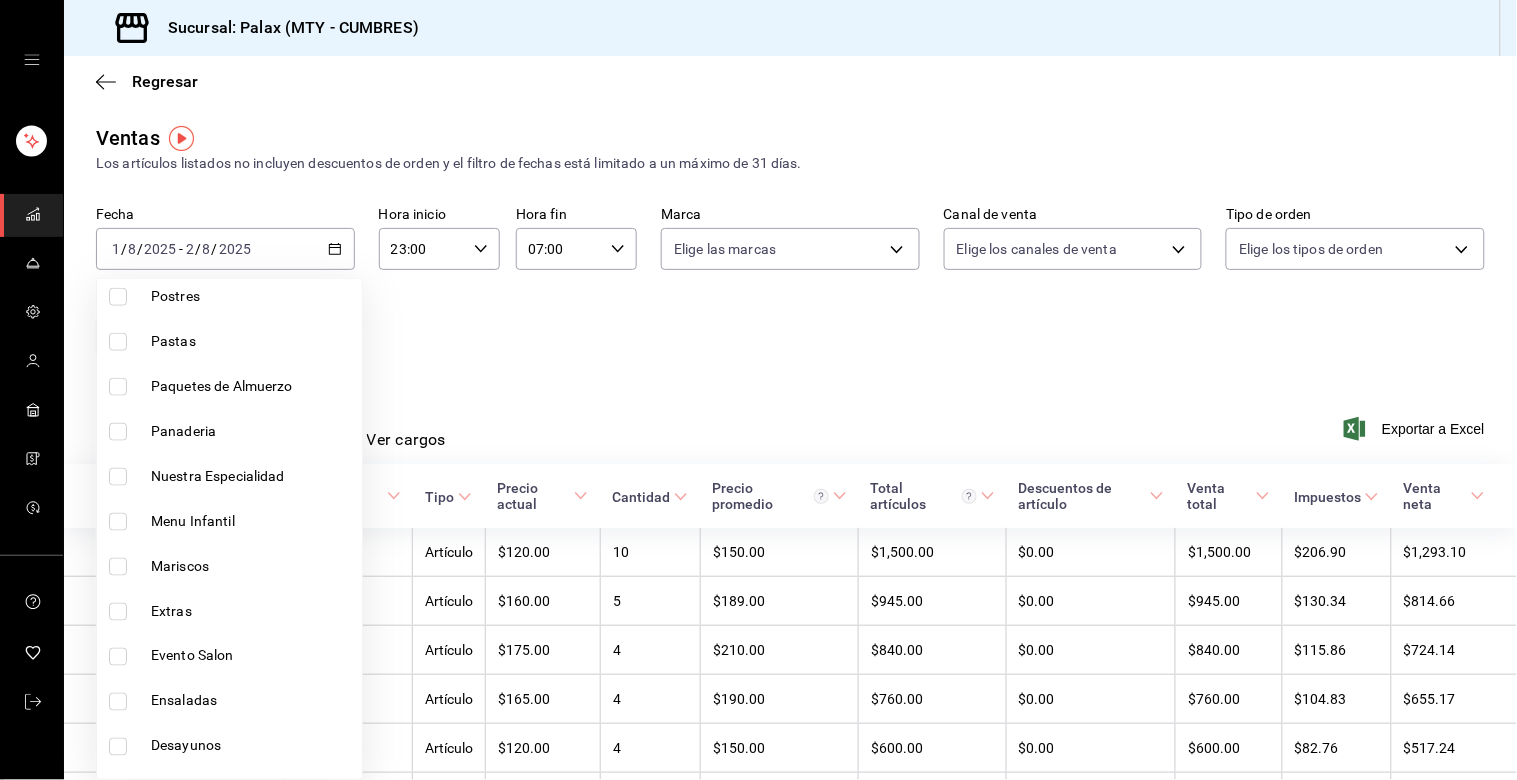 scroll, scrollTop: 568, scrollLeft: 0, axis: vertical 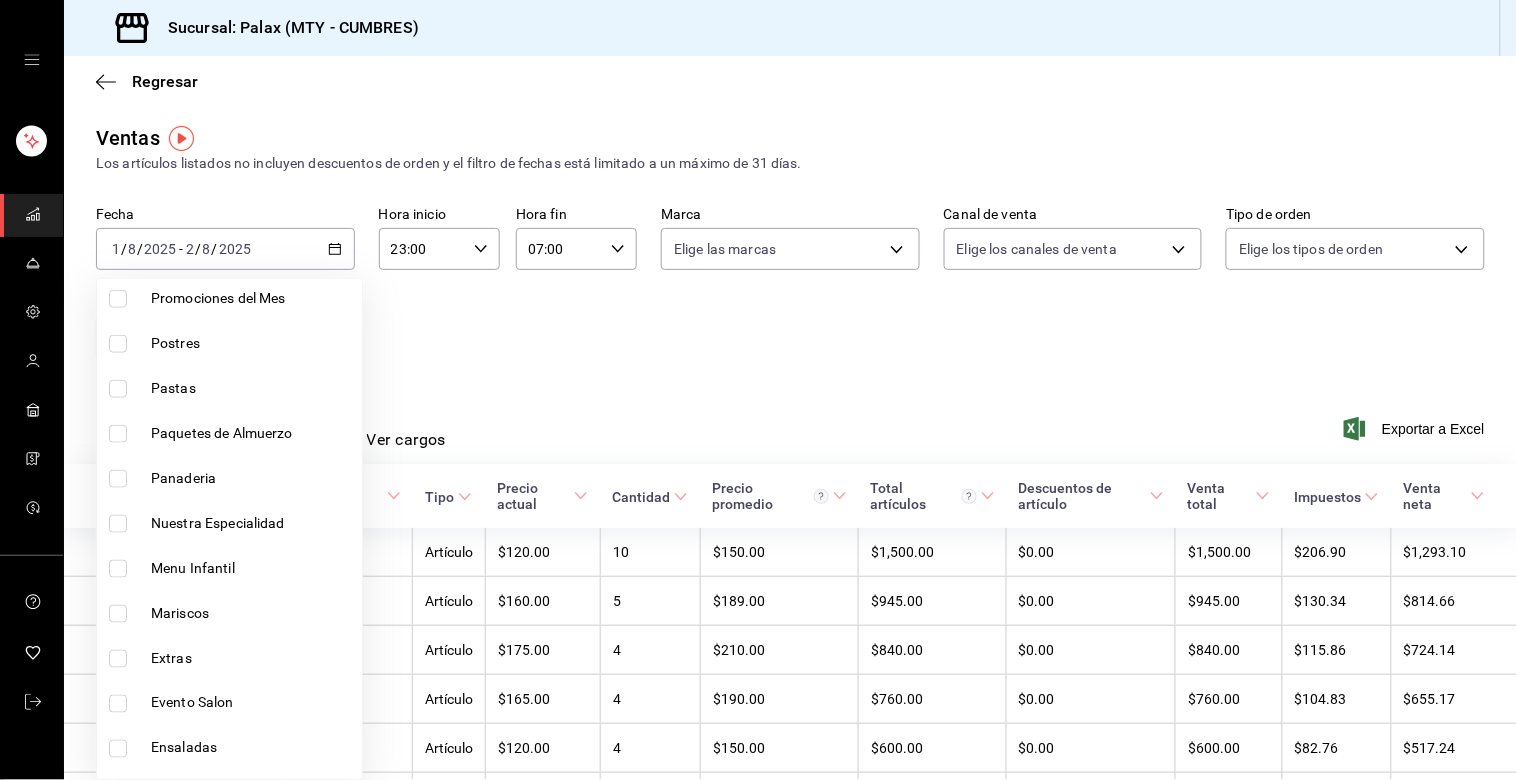 click at bounding box center [118, 479] 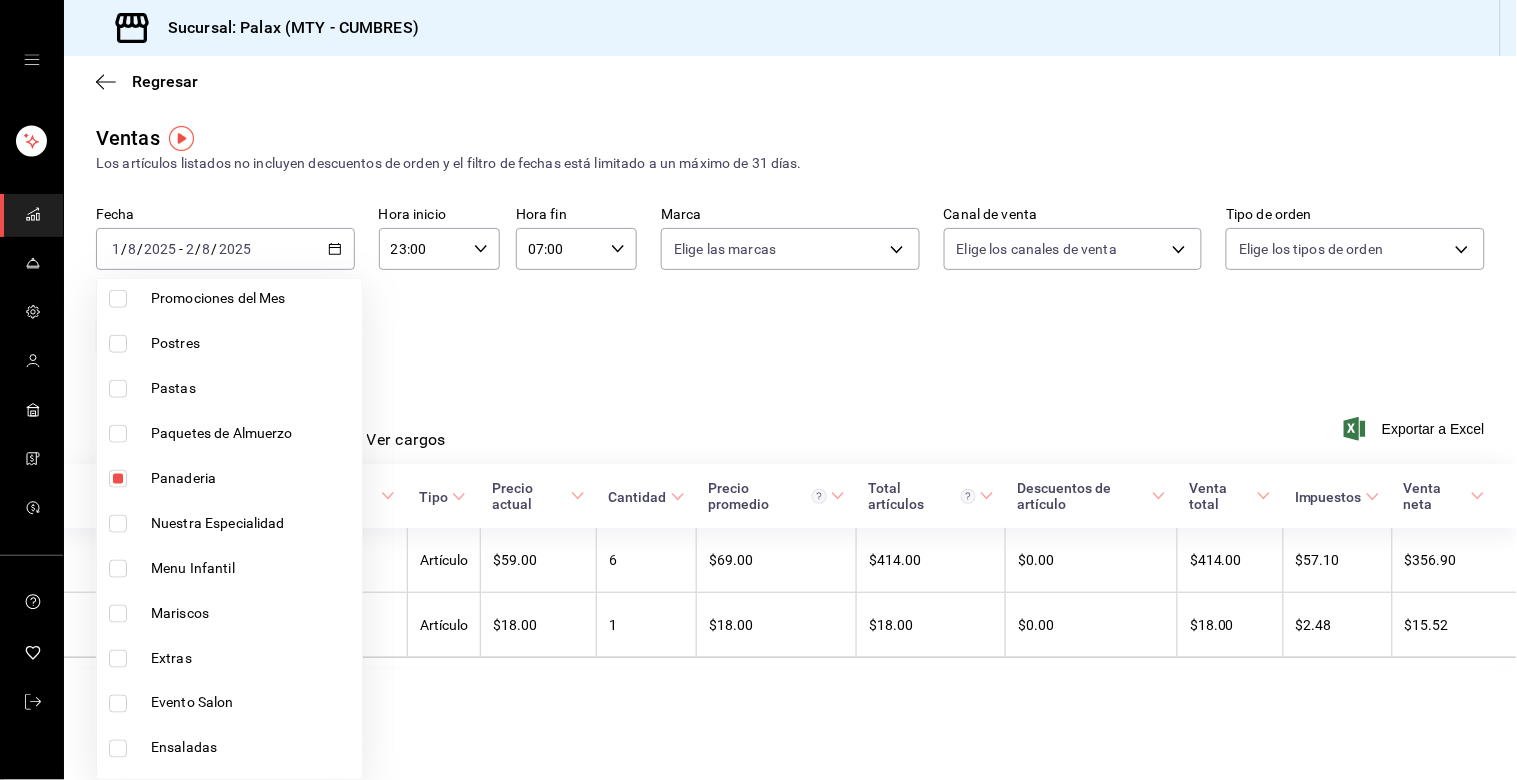 click at bounding box center (758, 390) 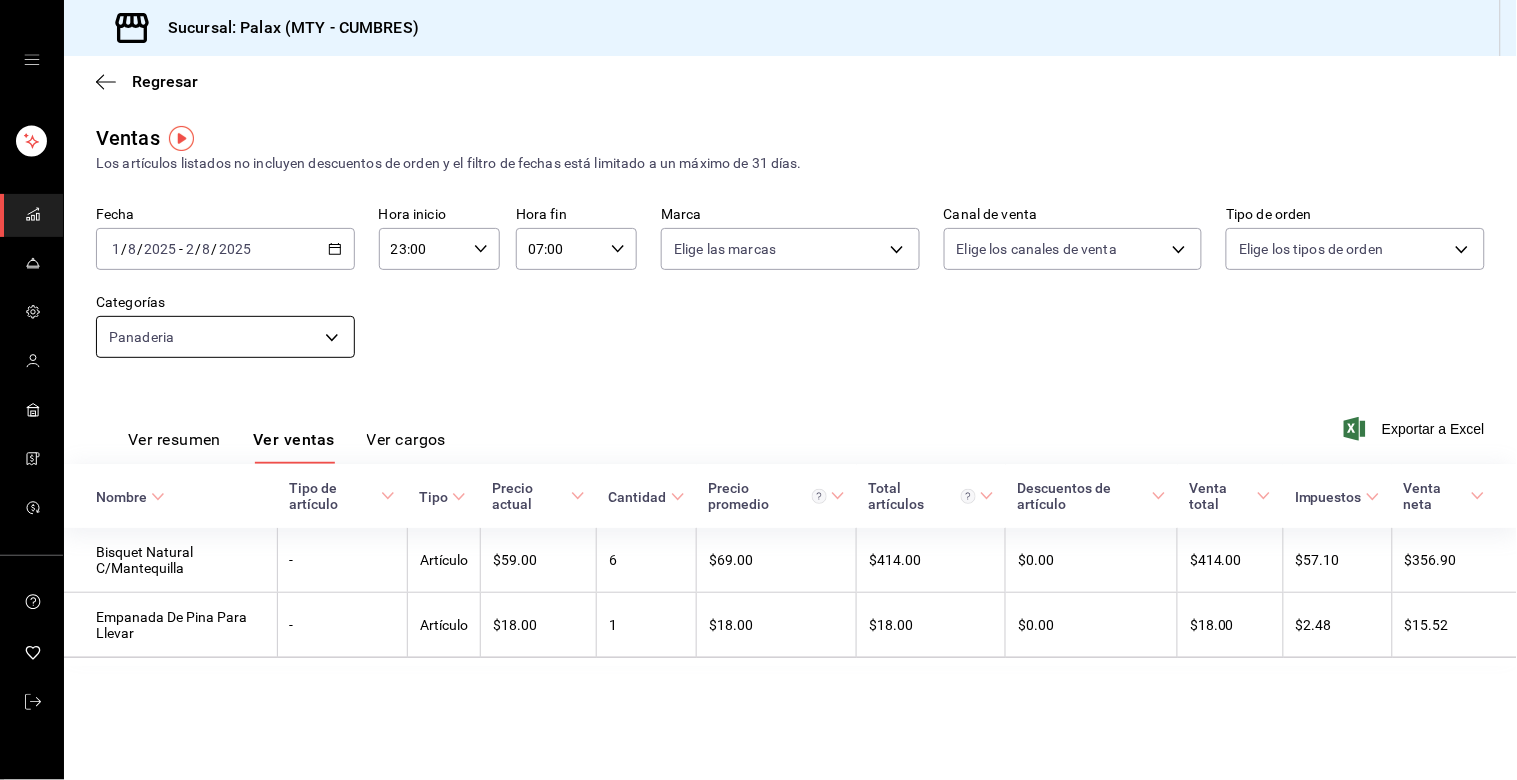 click on "Sucursal: Palax (MTY - CUMBRES) Regresar Ventas Los artículos listados no incluyen descuentos de orden y el filtro de fechas está limitado a un máximo de 31 días. Fecha [DATE] [TIME] - [DATE] [TIME] Hora inicio [TIME] Hora inicio Hora fin [TIME] Hora fin Marca Elige las marcas Canal de venta Elige los canales de venta Tipo de orden Elige los tipos de orden Categorías Panaderia [UUID] Ver resumen Ver ventas Ver cargos Exportar a Excel Nombre Tipo de artículo Tipo Precio actual Cantidad Precio promedio   Total artículos   Descuentos de artículo Venta total Impuestos Venta neta Bisquet Natural C/Mantequilla - Artículo $59.00 6 $69.00 $414.00 $0.00 $414.00 $57.10 $356.90 Empanada De Pina Para Llevar - Artículo $18.00 1 $18.00 $18.00 $0.00 $18.00 $2.48 $15.52 GANA 1 MES GRATIS EN TU SUSCRIPCIÓN AQUÍ Ver video tutorial Ir a video Visitar centro de ayuda ([PHONE]) soporte@example.com Visitar centro de ayuda ([PHONE])" at bounding box center [758, 390] 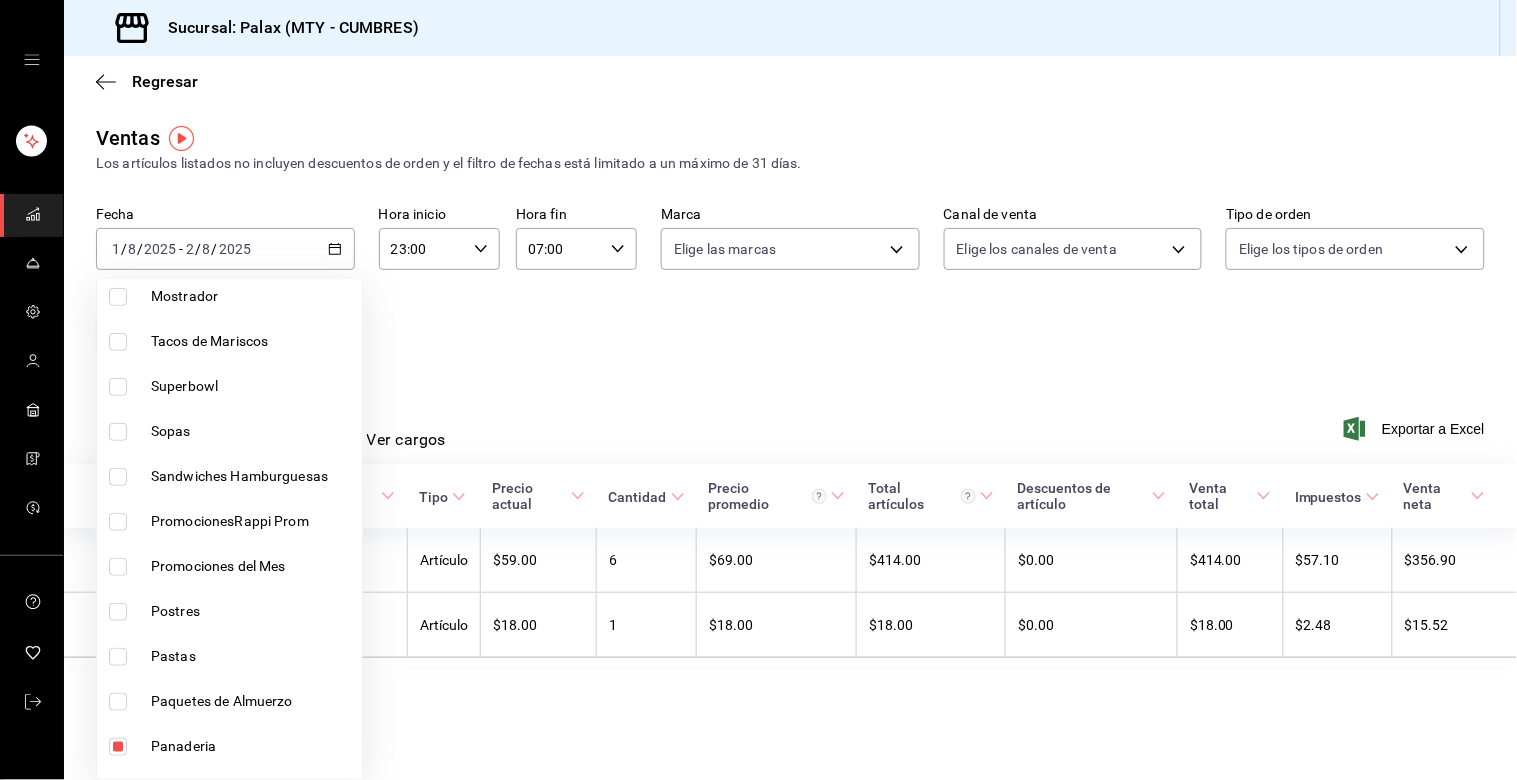 scroll, scrollTop: 333, scrollLeft: 0, axis: vertical 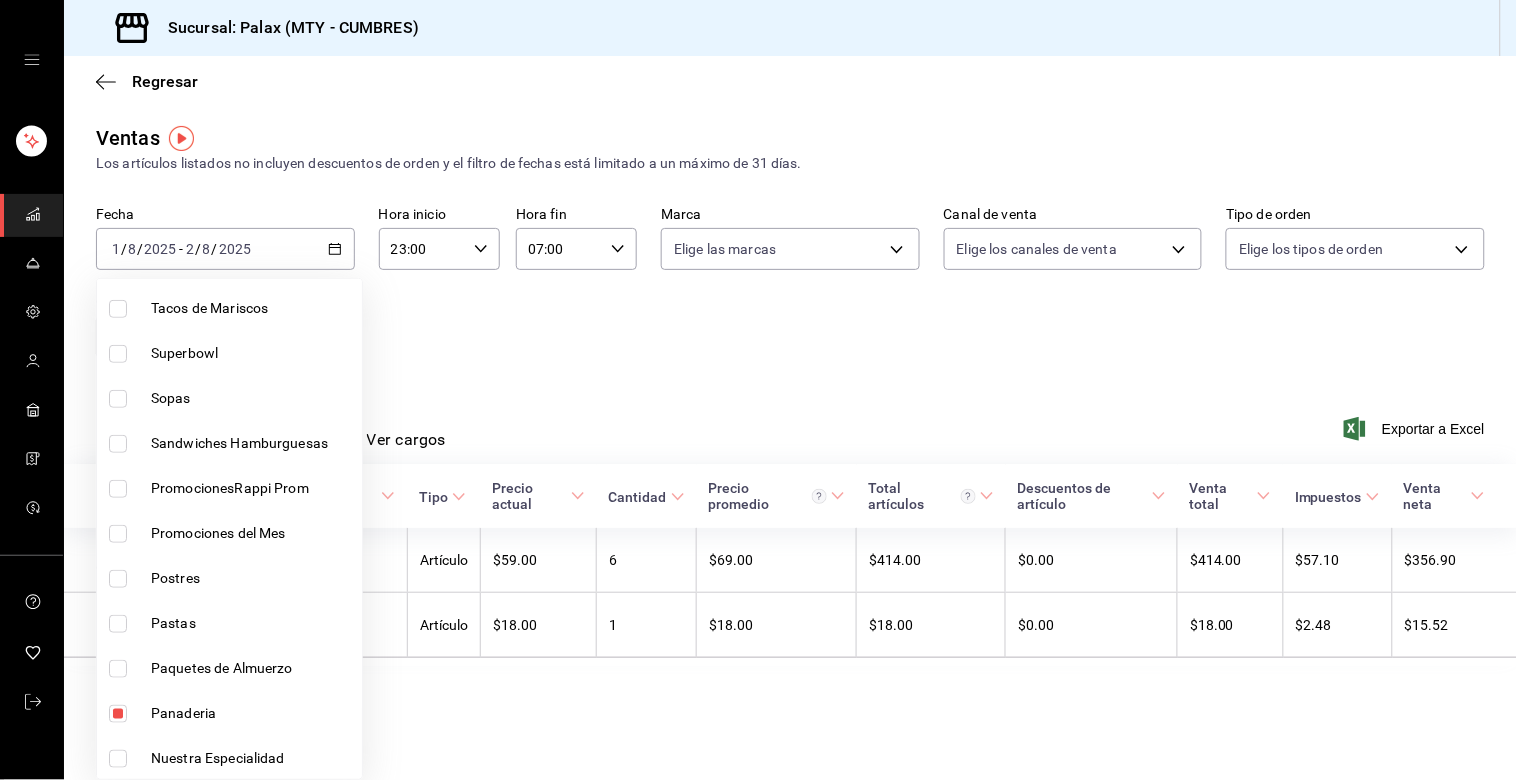 click at bounding box center (118, 714) 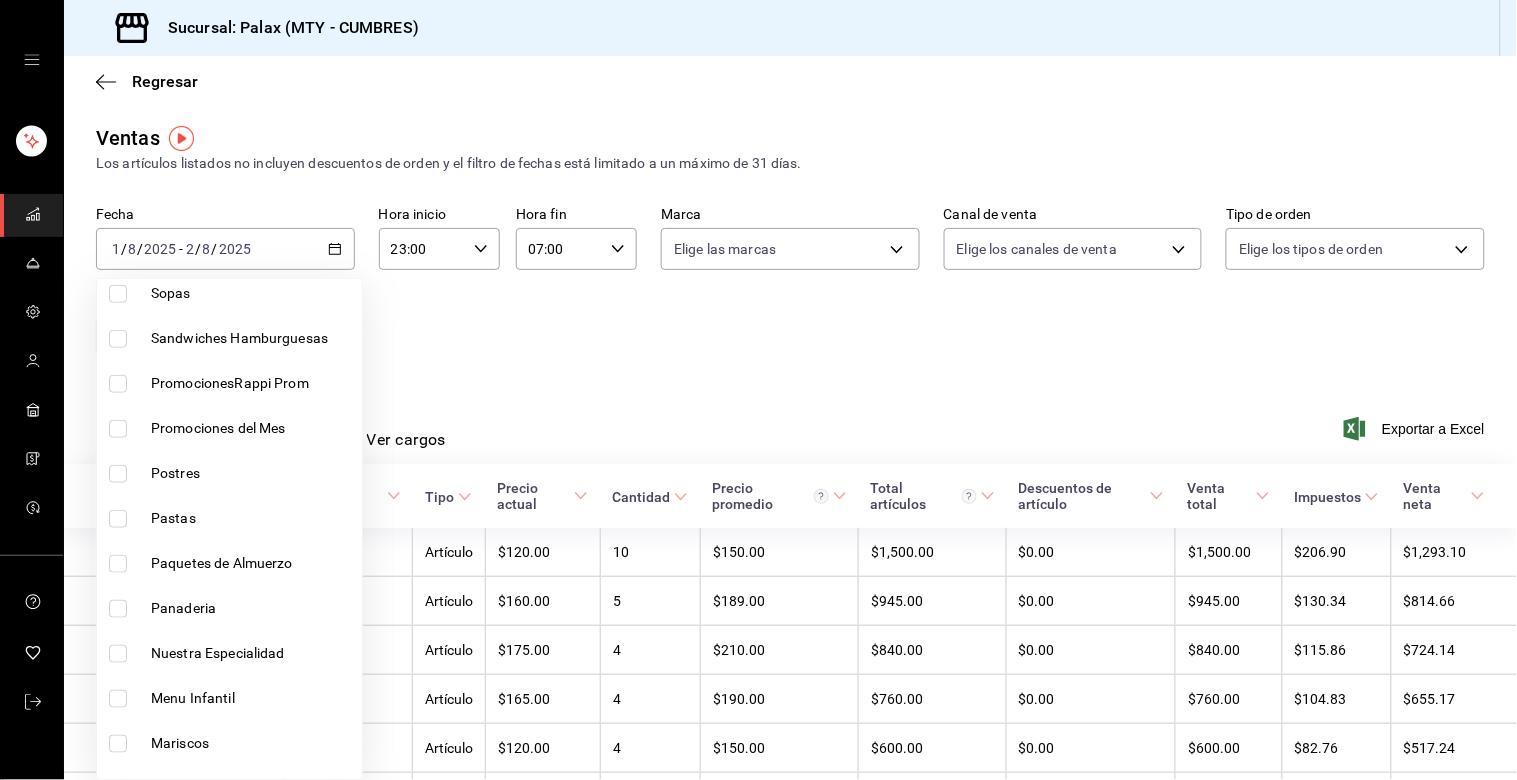 scroll, scrollTop: 444, scrollLeft: 0, axis: vertical 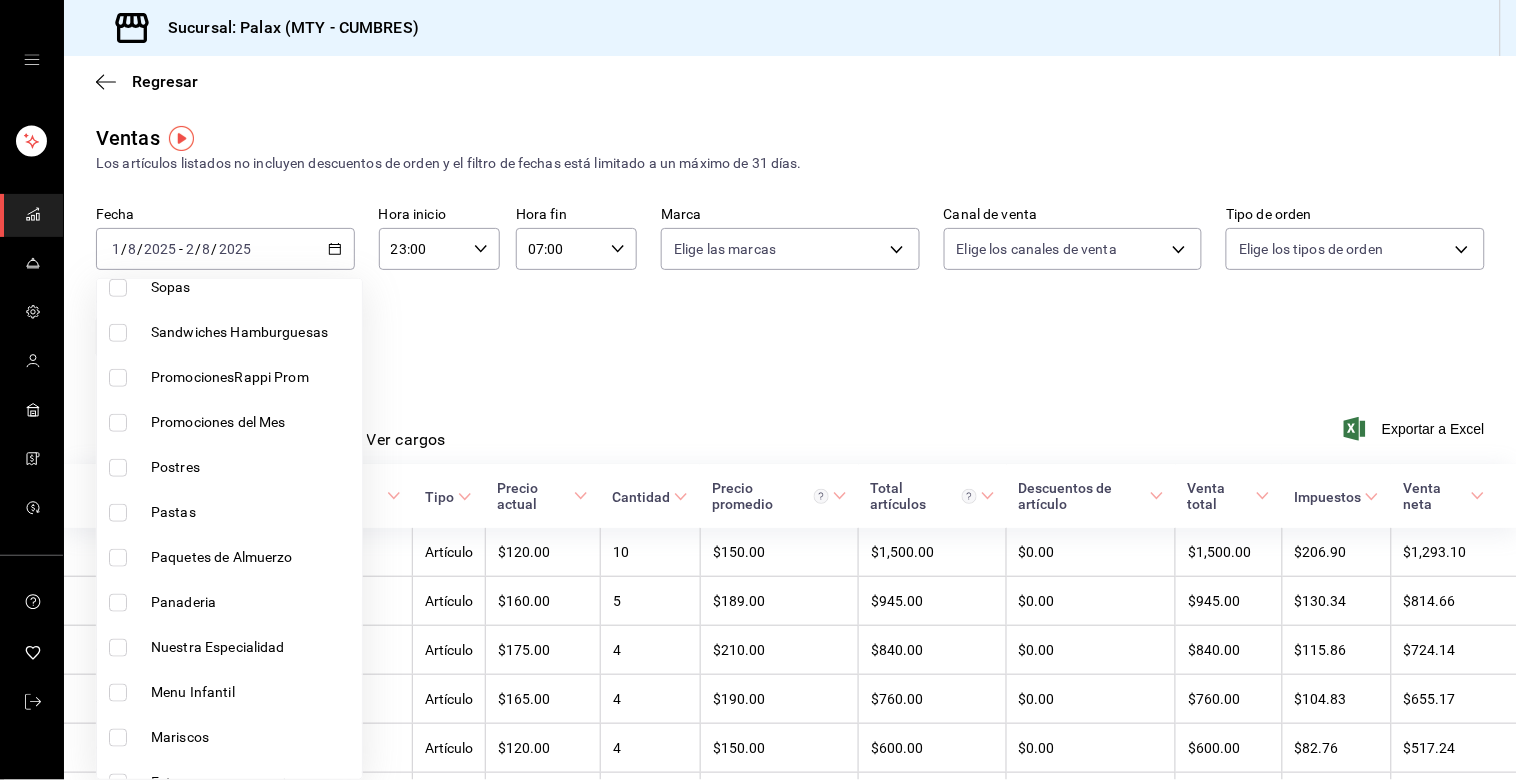 click at bounding box center [118, 468] 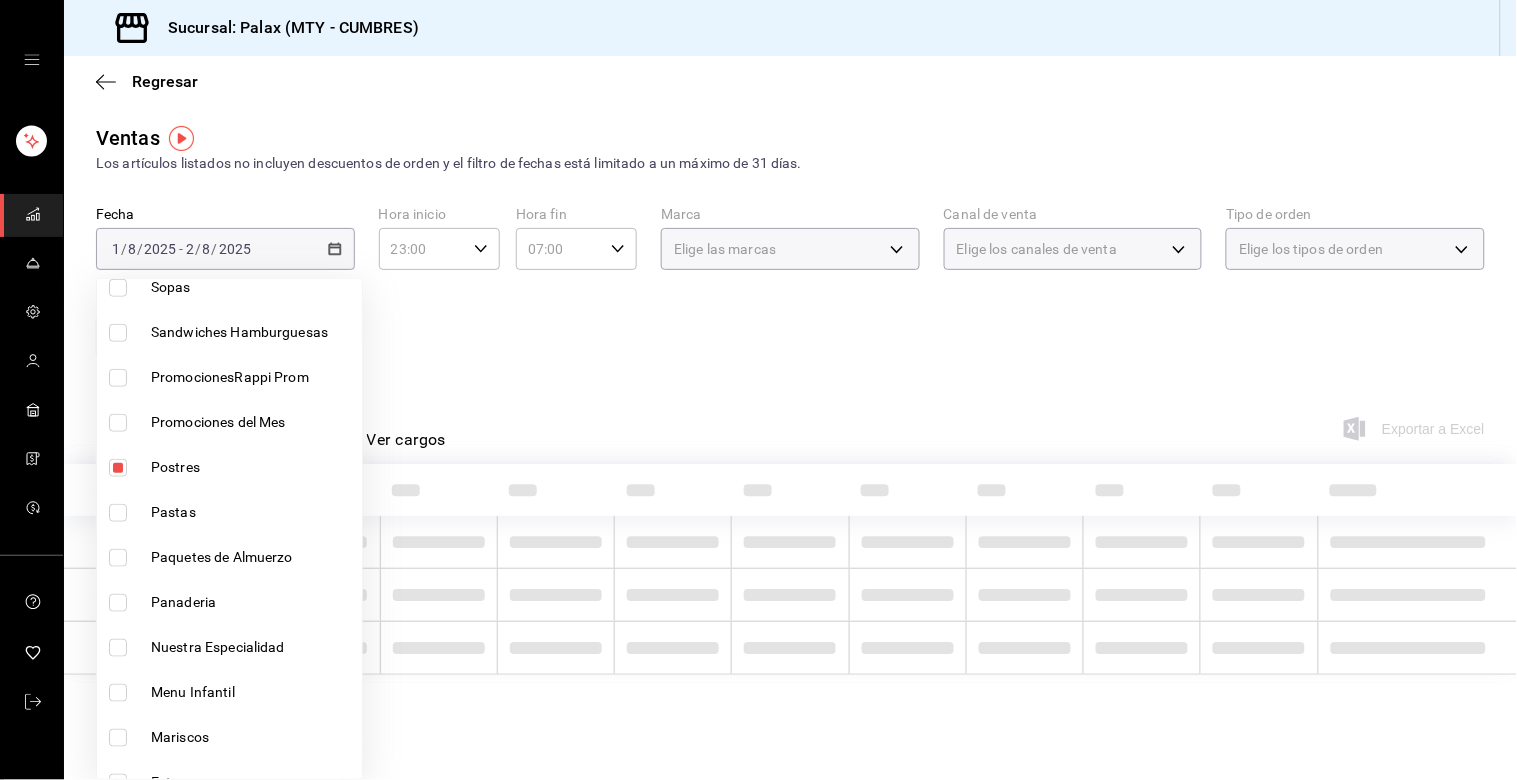 click at bounding box center [758, 390] 